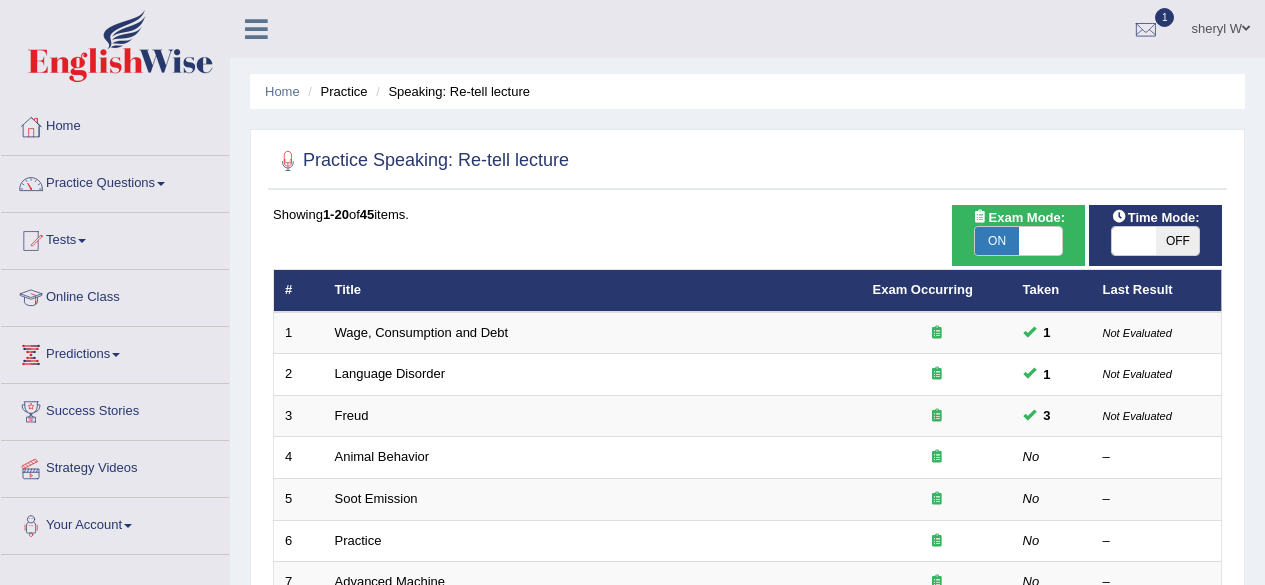 scroll, scrollTop: 0, scrollLeft: 0, axis: both 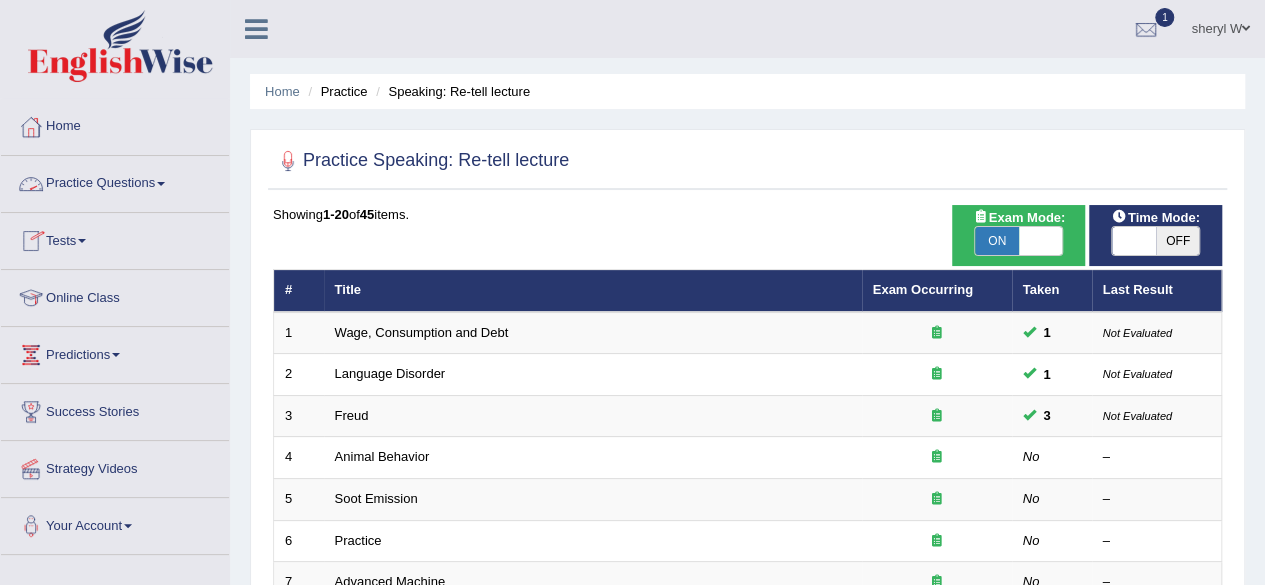 click on "Practice Questions" at bounding box center (115, 181) 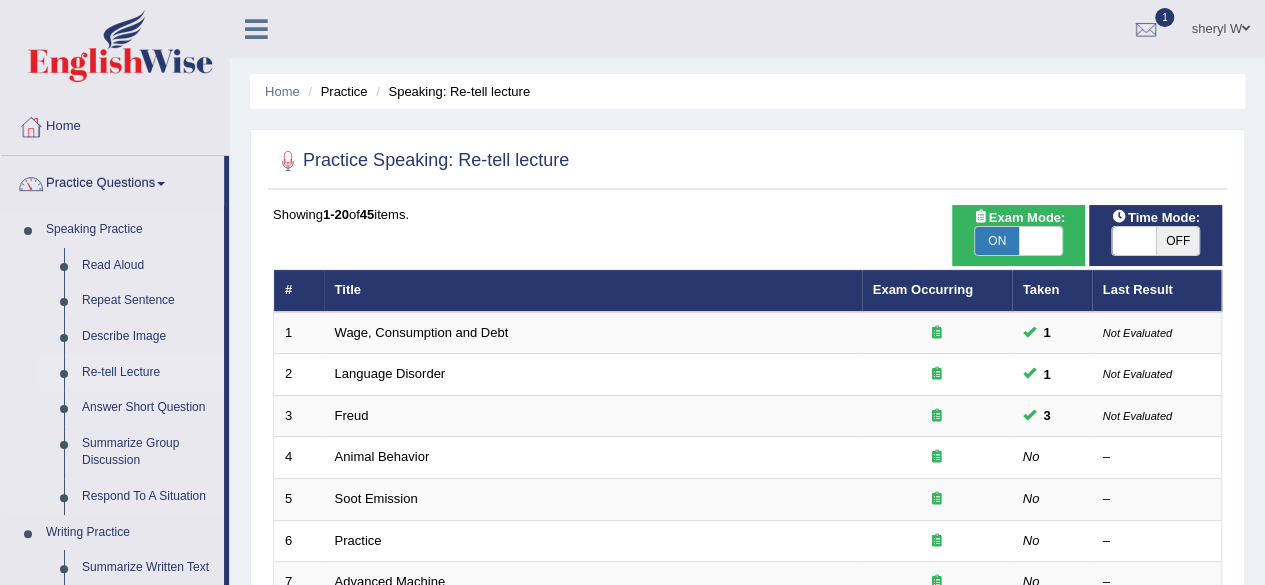 click on "Re-tell Lecture" at bounding box center [148, 373] 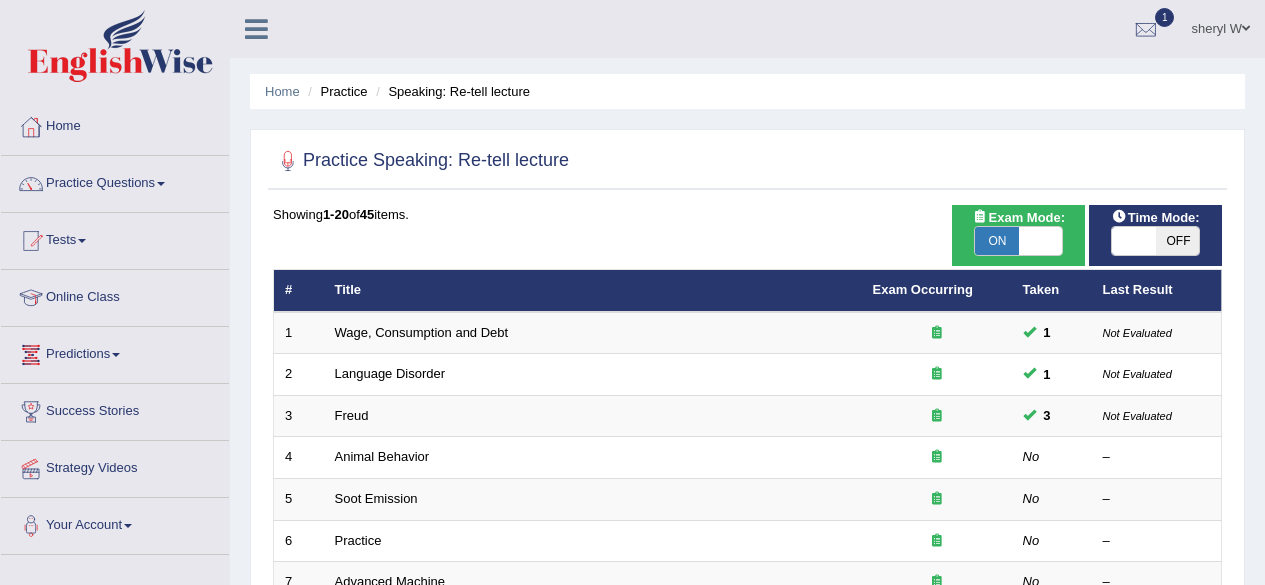 scroll, scrollTop: 0, scrollLeft: 0, axis: both 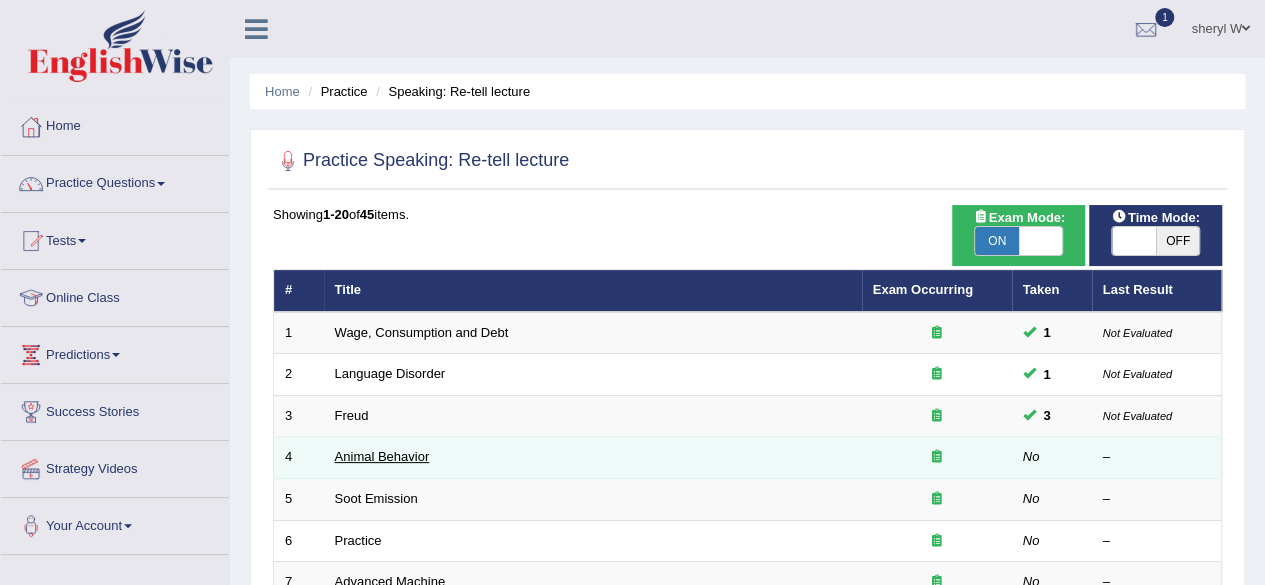click on "Animal Behavior" at bounding box center [382, 456] 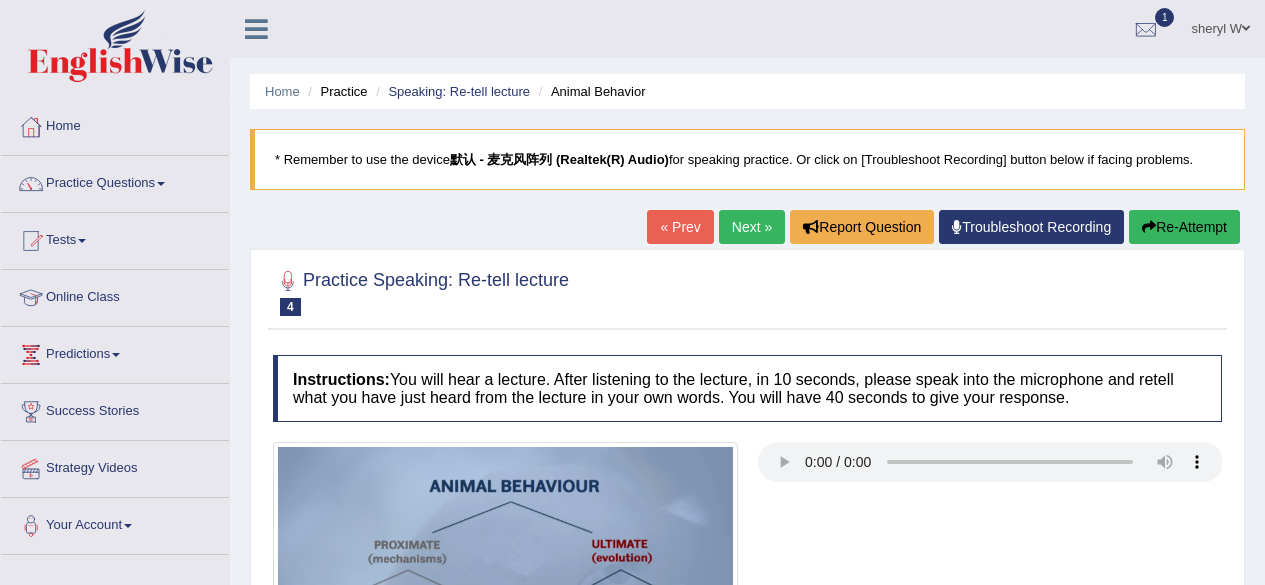 scroll, scrollTop: 200, scrollLeft: 0, axis: vertical 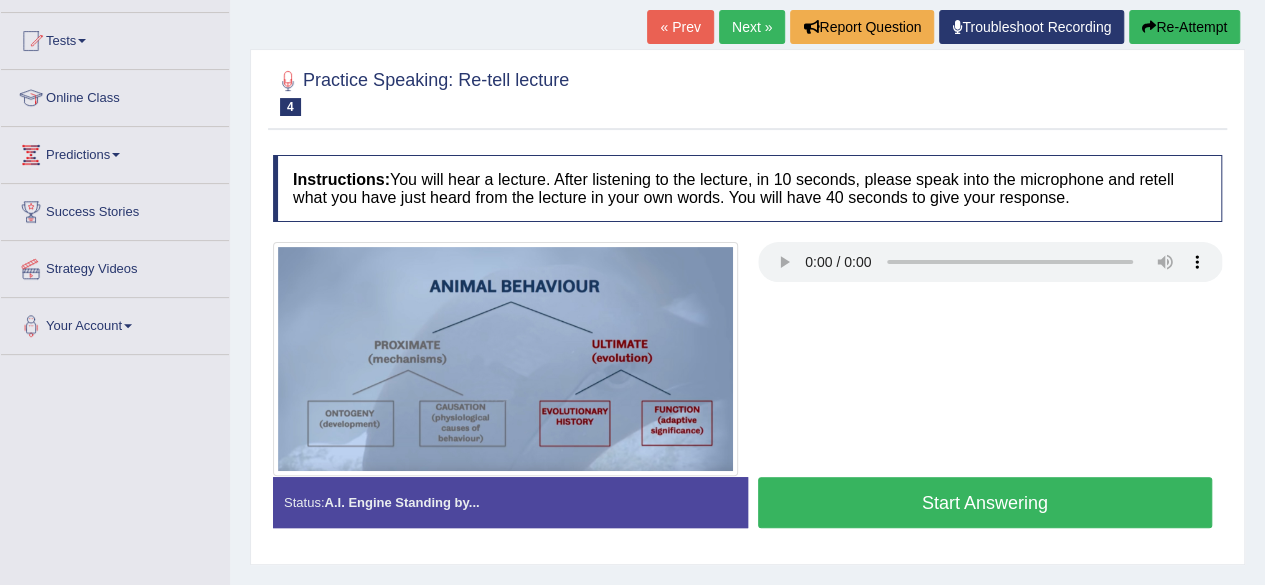 click on "Start Answering" at bounding box center (985, 502) 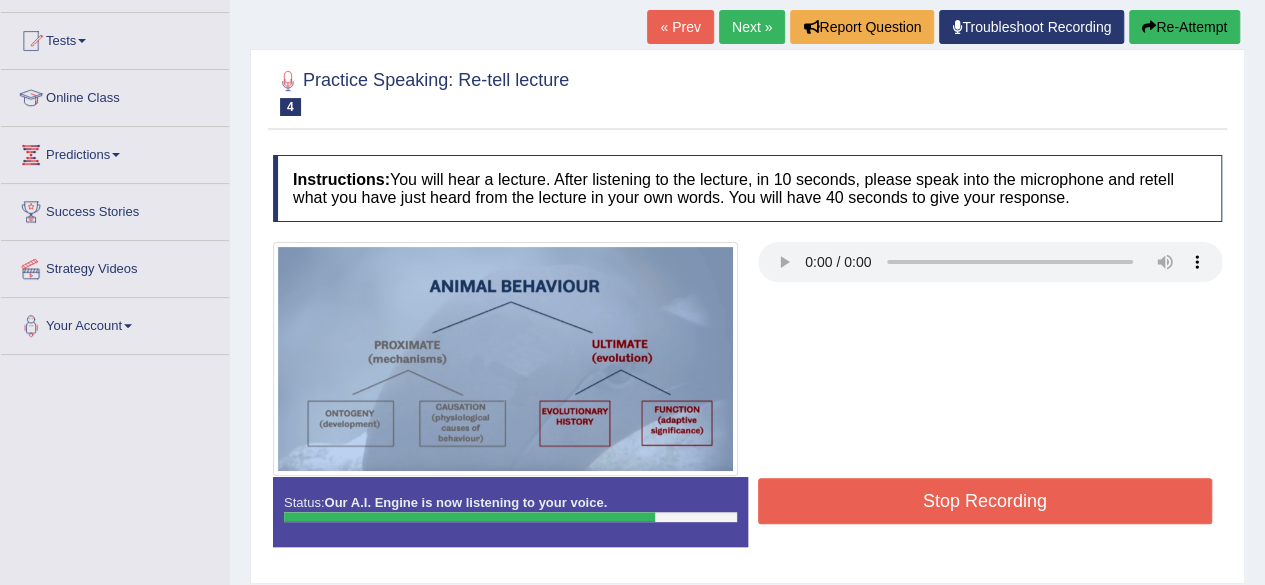 click on "Stop Recording" at bounding box center [985, 501] 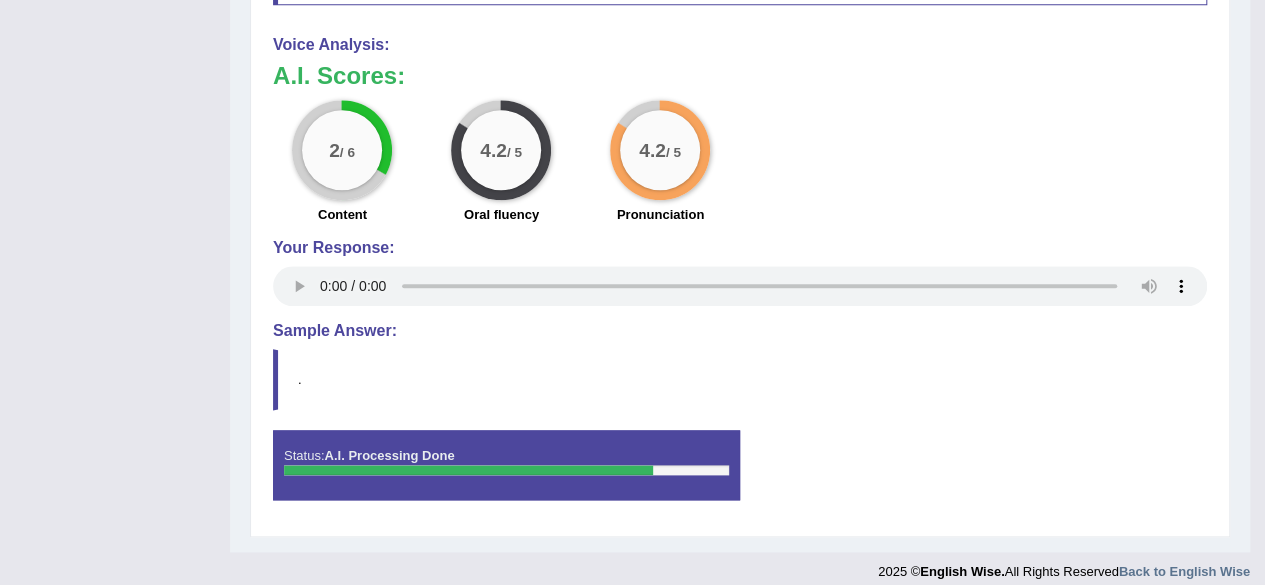 scroll, scrollTop: 1040, scrollLeft: 0, axis: vertical 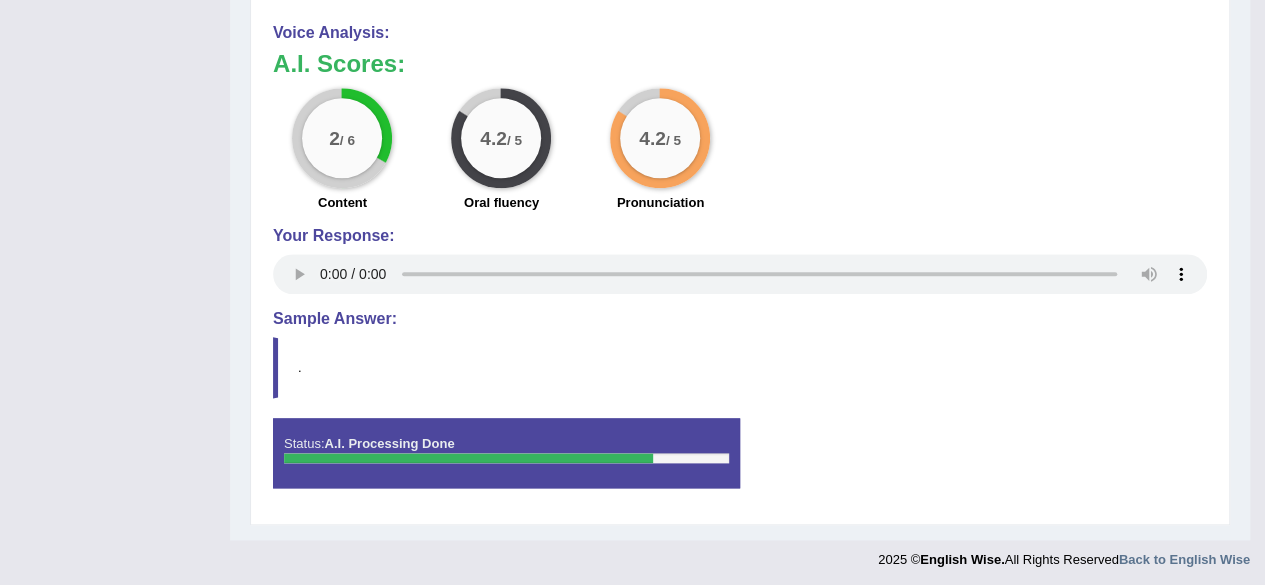 click on "Practice Speaking: Re-tell lecture
4
Animal Behavior
Instructions:  You will hear a lecture. After listening to the lecture, in 10 seconds, please speak into the microphone and retell what you have just heard from the lecture in your own words. You will have 40 seconds to give your response.
Transcript: Recorded Answer: this lecture is many about the animal behavior firstly the speaker mentions that how does the behavior works is very important to understand the animal behaviors secondly he also mentions that what does it behavior cost is important to source to understanding then at the end the speaker mentions that to find the answer we should do for the more researchers for this things Created with Highcharts 7.1.2 Too low Too high Time Pitch meter: 0 10 20 30 40 Created with Highcharts 7.1.2 Great Too slow Too fast Time Speech pace meter: 0 10 20 30 40 Spoken Keywords: — Voice Analysis: A.I. Scores:
2  / 6" at bounding box center (740, -133) 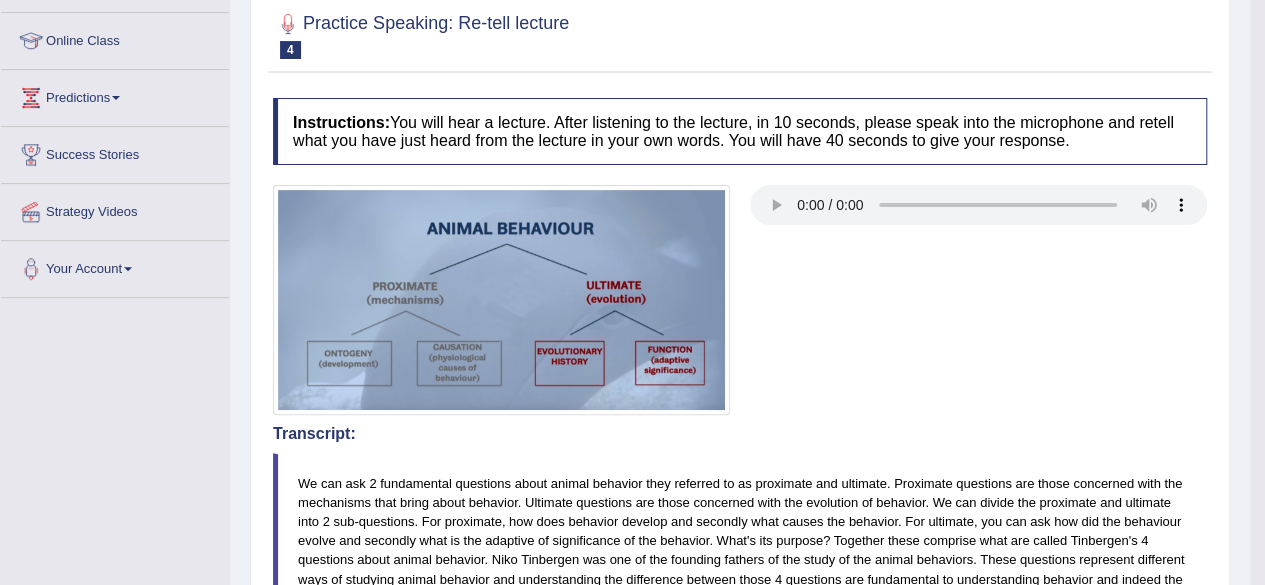 scroll, scrollTop: 240, scrollLeft: 0, axis: vertical 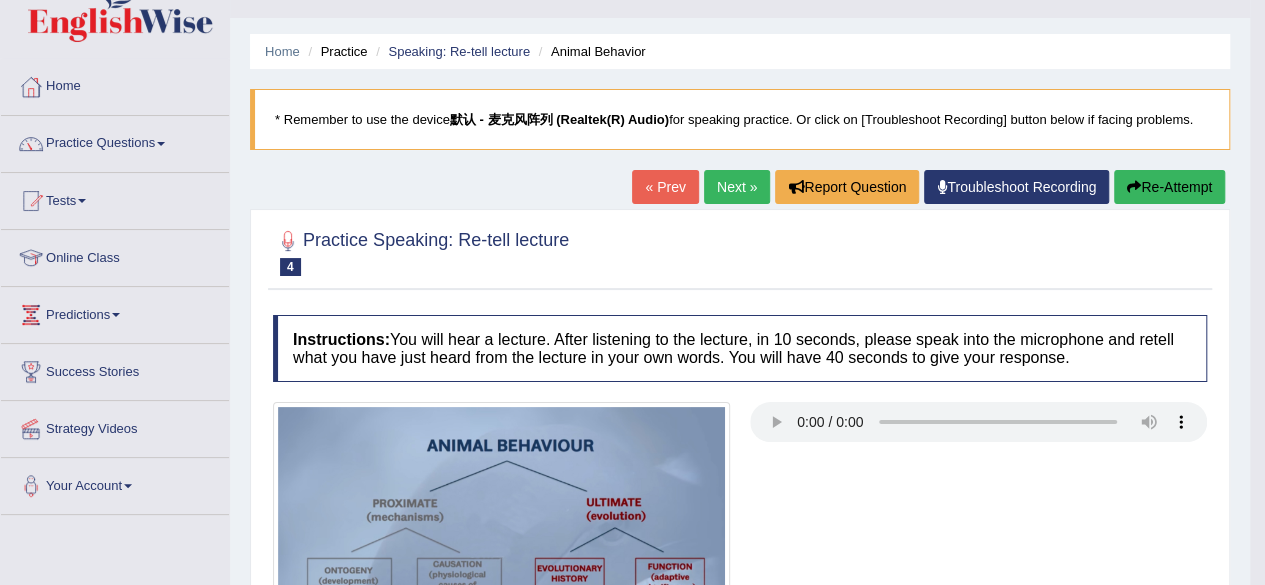 click on "Re-Attempt" at bounding box center (1169, 187) 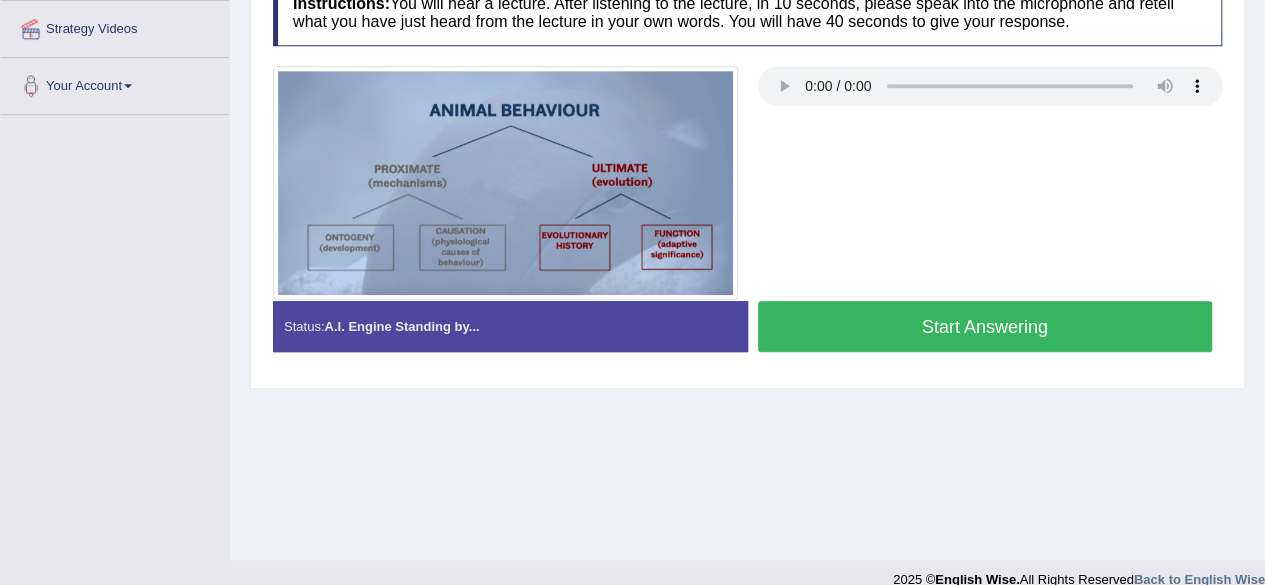 scroll, scrollTop: 440, scrollLeft: 0, axis: vertical 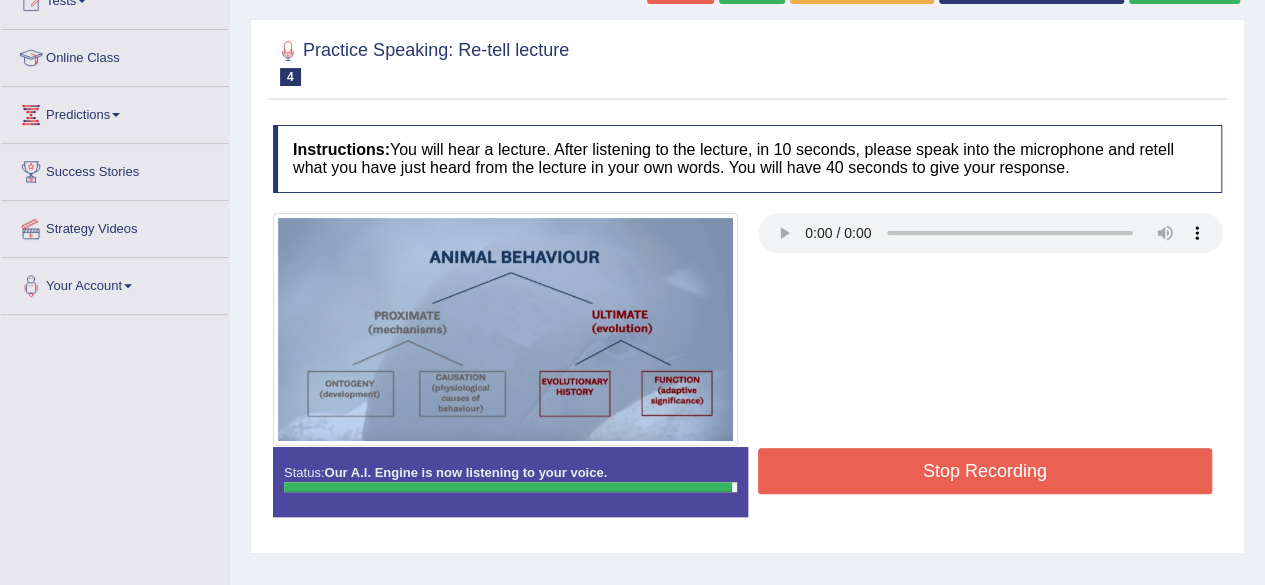 click on "Stop Recording" at bounding box center (985, 471) 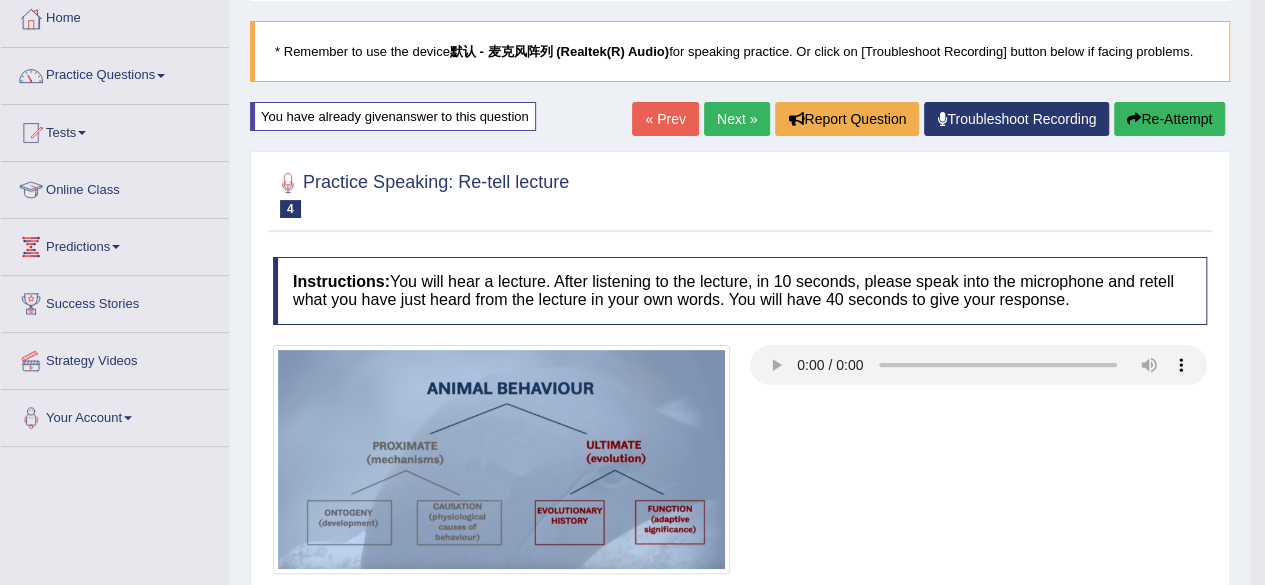 scroll, scrollTop: 0, scrollLeft: 0, axis: both 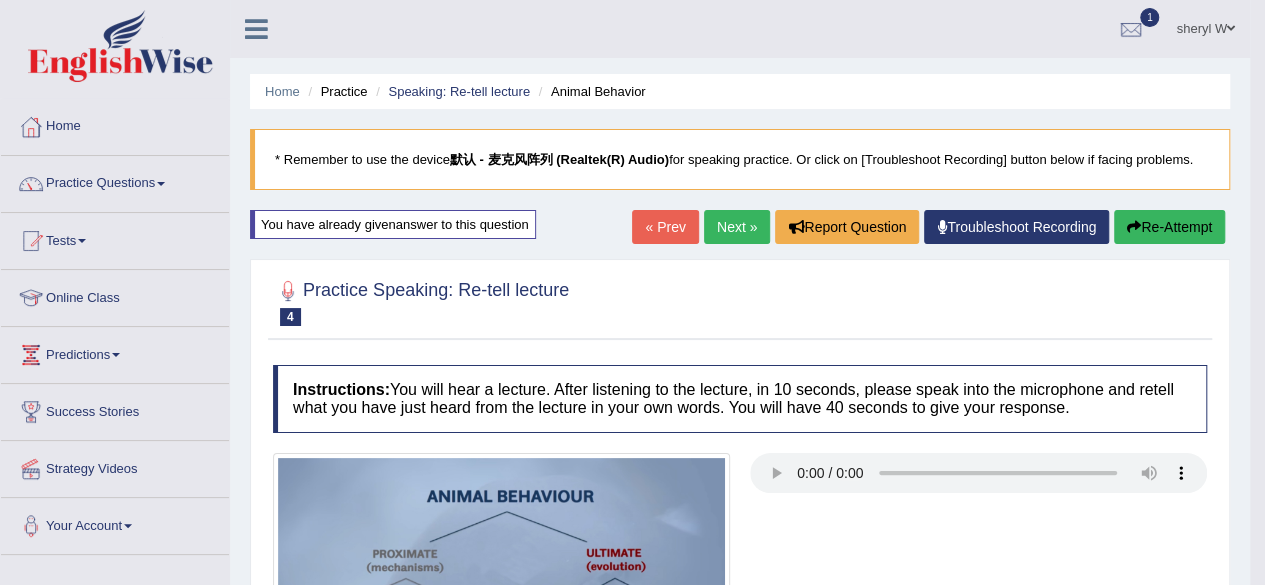 click on "Next »" at bounding box center (737, 227) 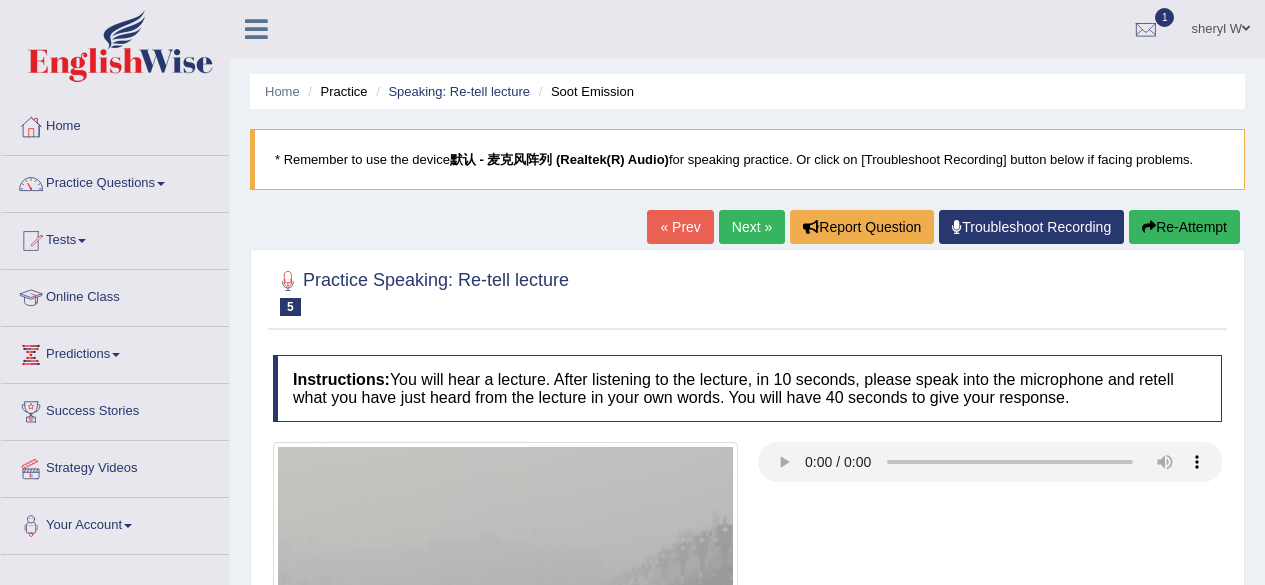 scroll, scrollTop: 100, scrollLeft: 0, axis: vertical 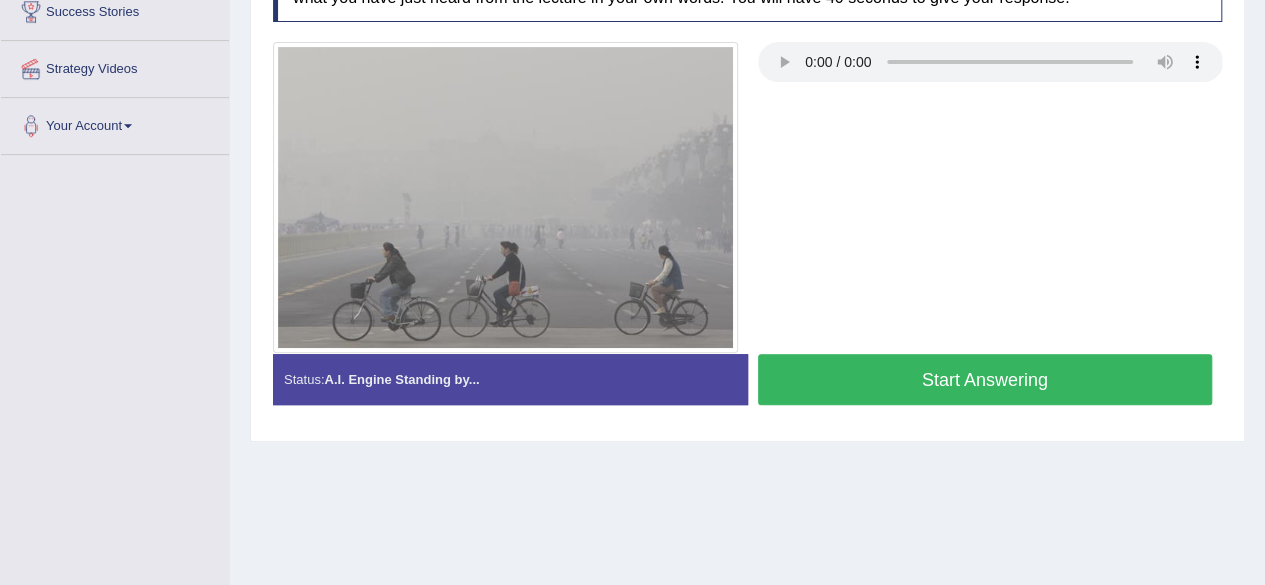 click on "Start Answering" at bounding box center [985, 379] 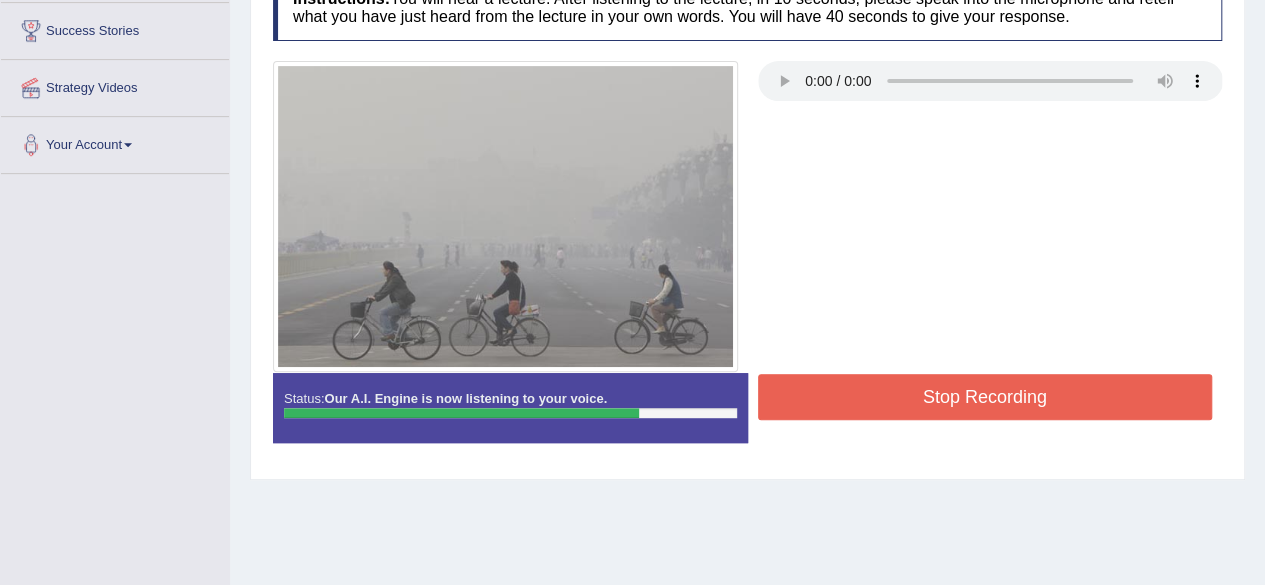 scroll, scrollTop: 400, scrollLeft: 0, axis: vertical 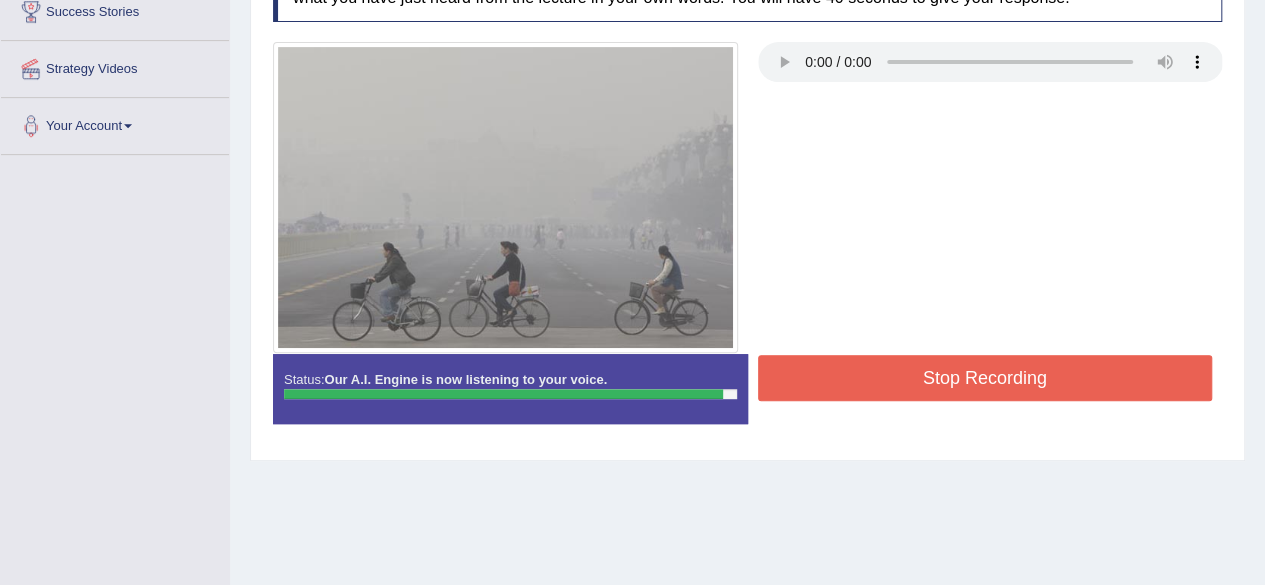 click on "Stop Recording" at bounding box center (985, 378) 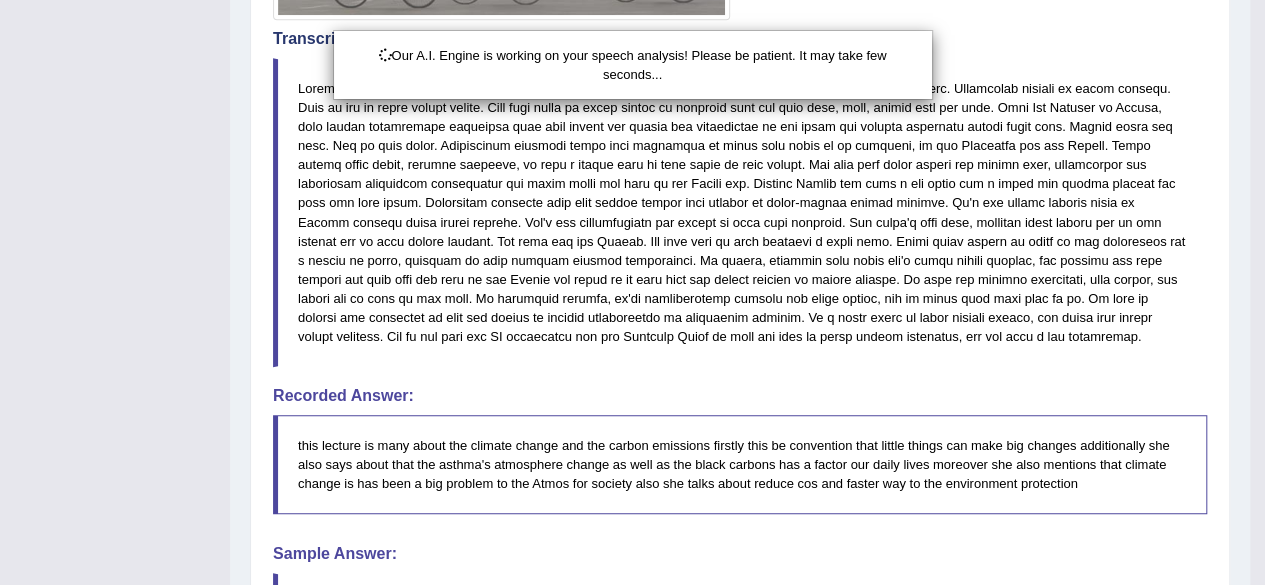 scroll, scrollTop: 900, scrollLeft: 0, axis: vertical 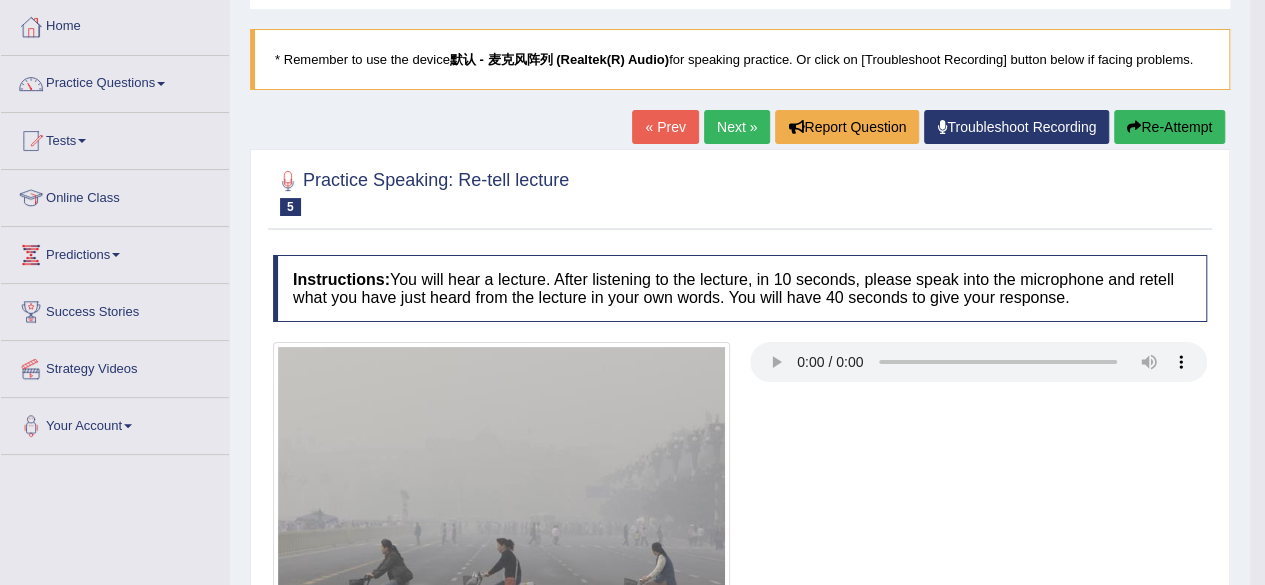 click on "Re-Attempt" at bounding box center [1169, 127] 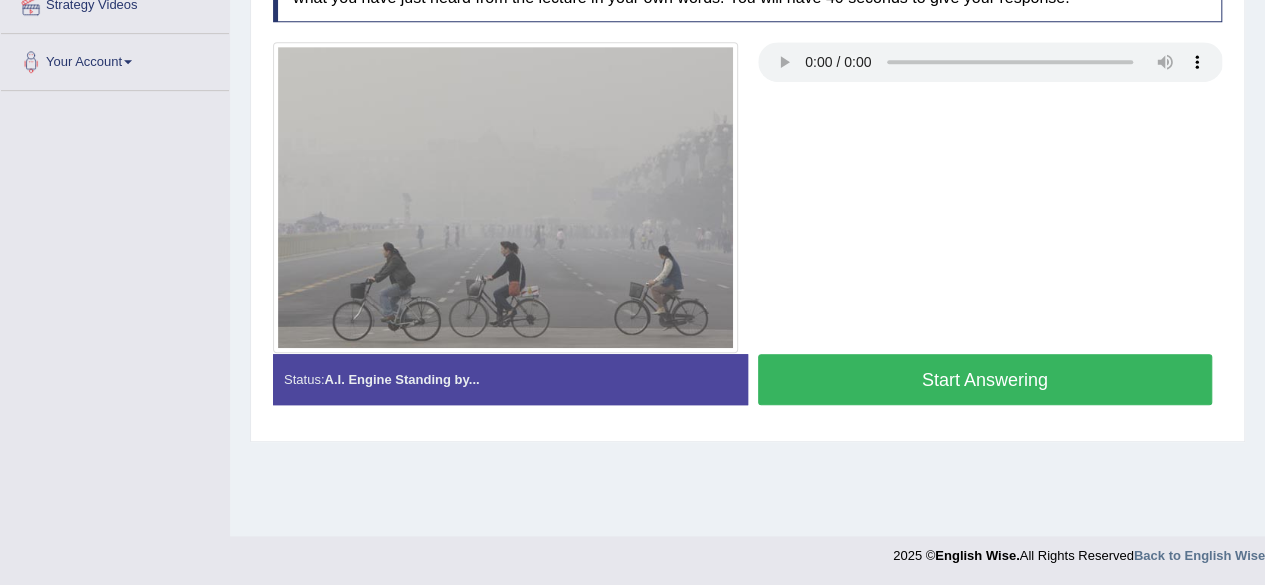 scroll, scrollTop: 464, scrollLeft: 0, axis: vertical 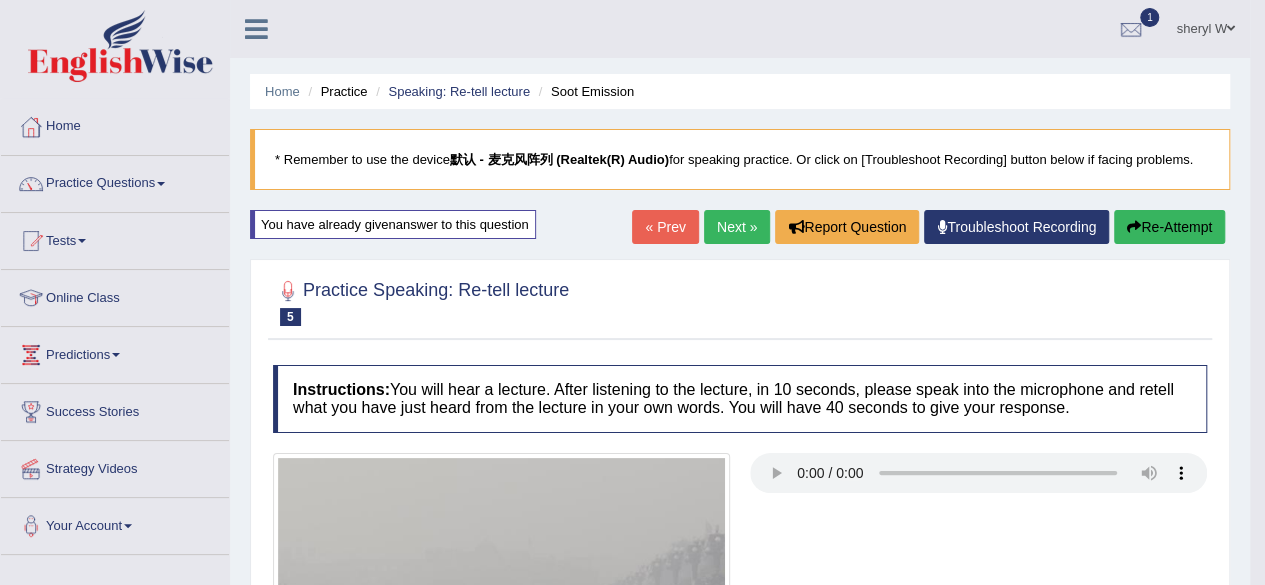 click on "Next »" at bounding box center [737, 227] 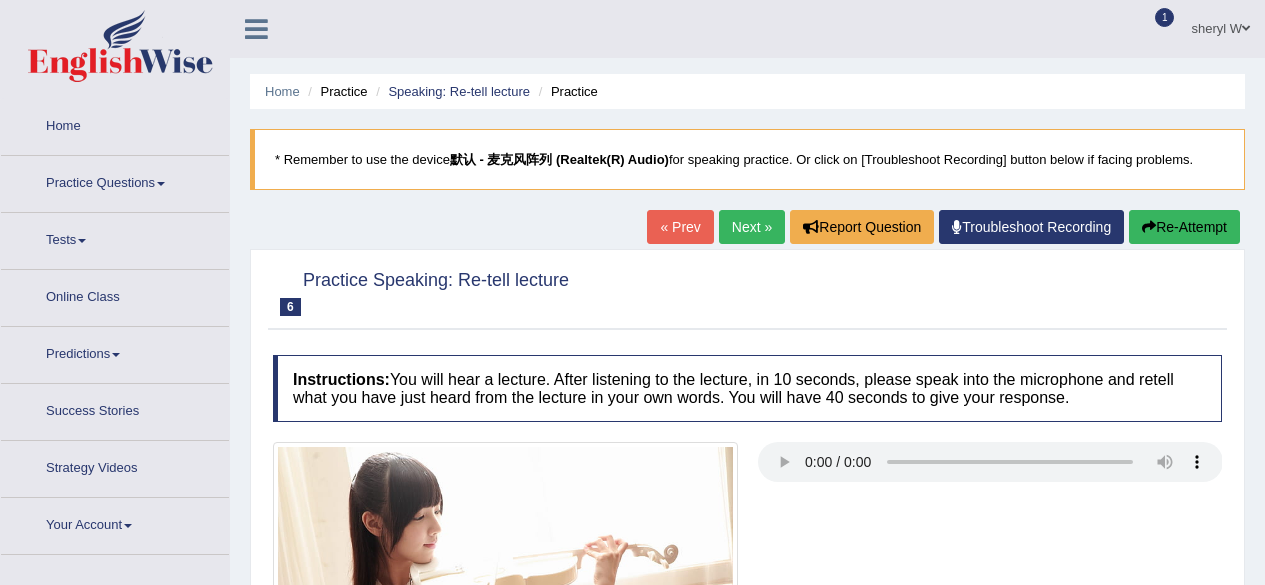 scroll, scrollTop: 0, scrollLeft: 0, axis: both 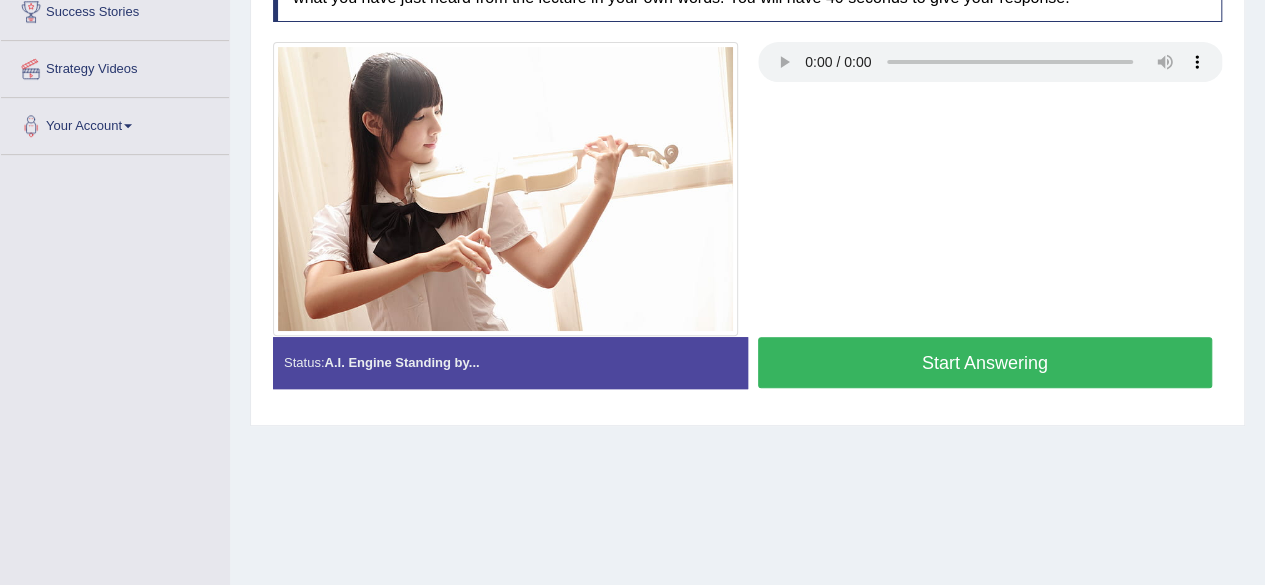 click on "Start Answering" at bounding box center (985, 362) 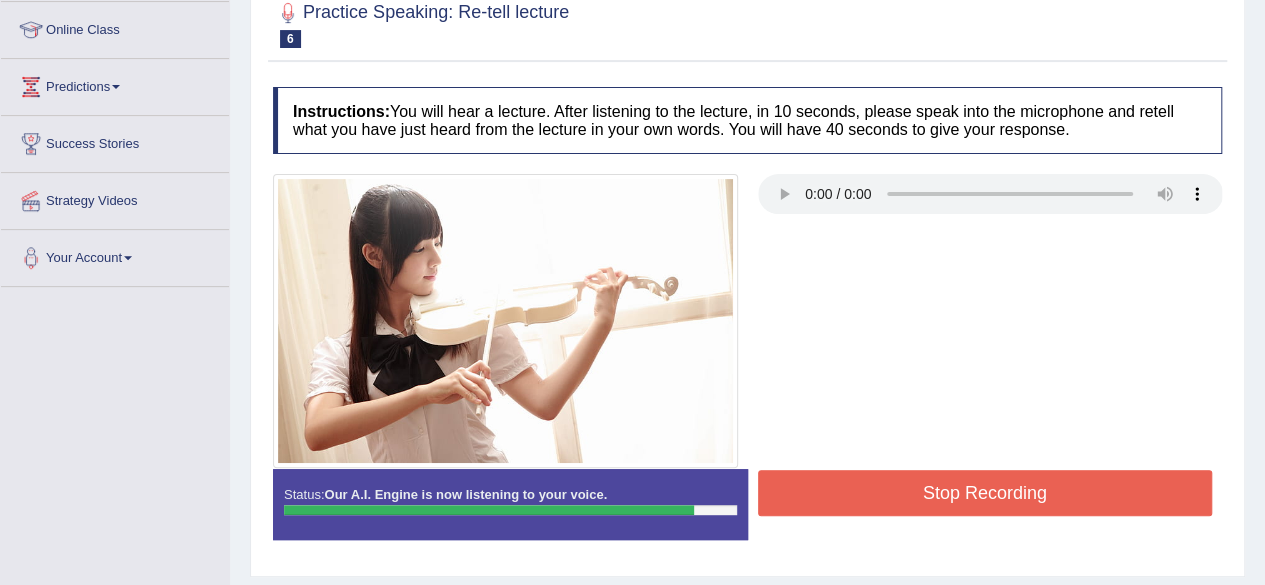scroll, scrollTop: 300, scrollLeft: 0, axis: vertical 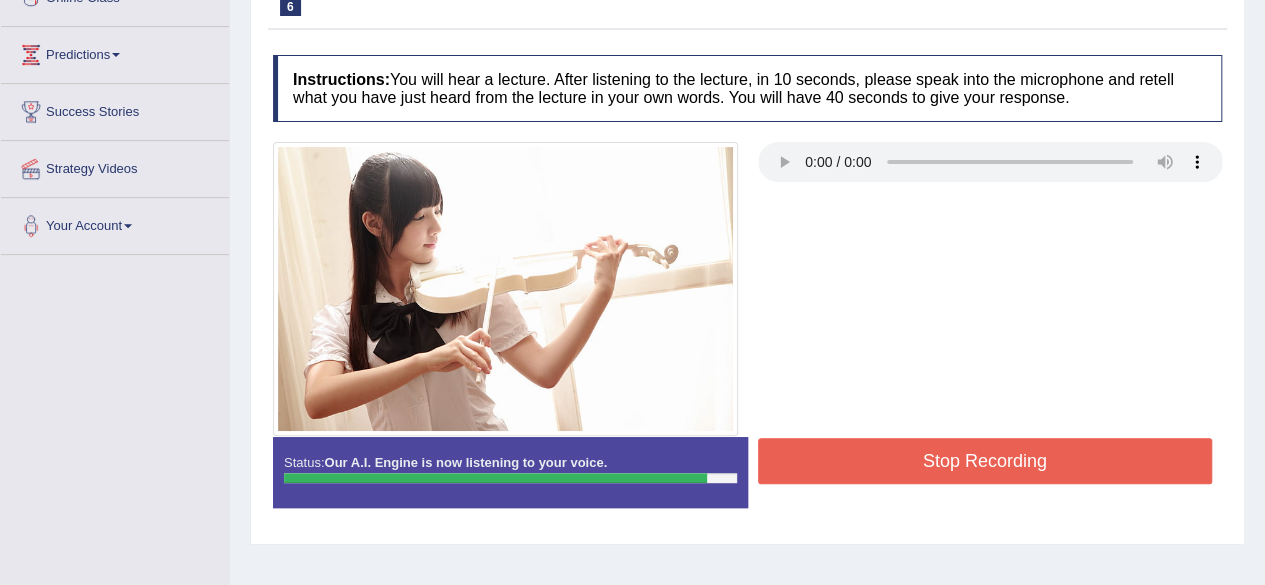 click on "Stop Recording" at bounding box center (985, 461) 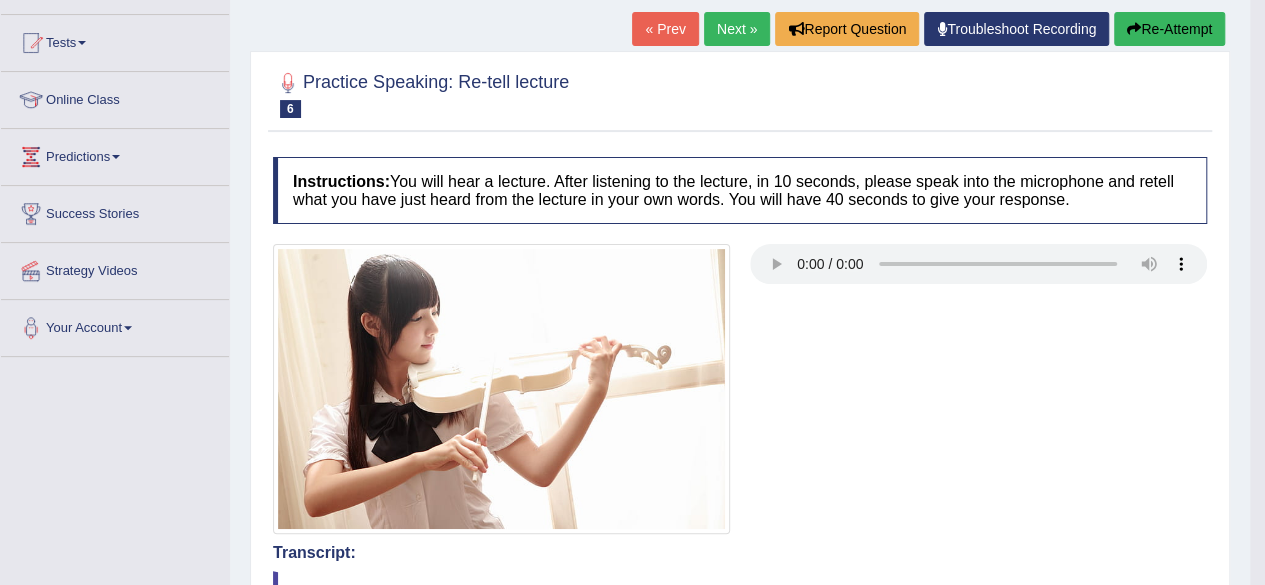 scroll, scrollTop: 75, scrollLeft: 0, axis: vertical 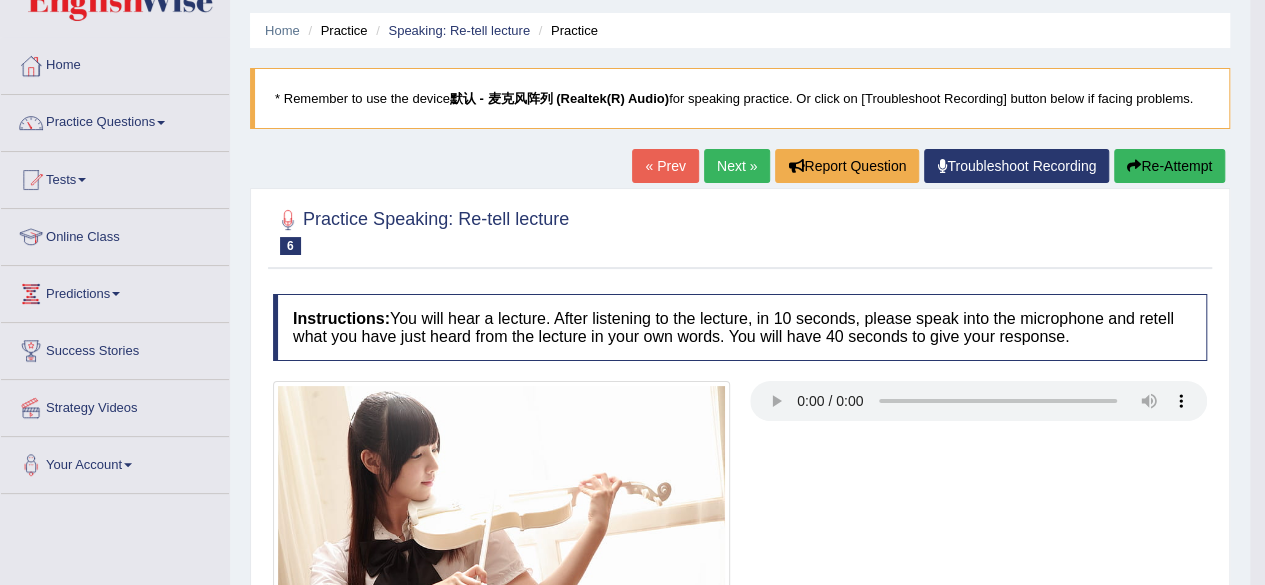 click on "Re-Attempt" at bounding box center (1169, 166) 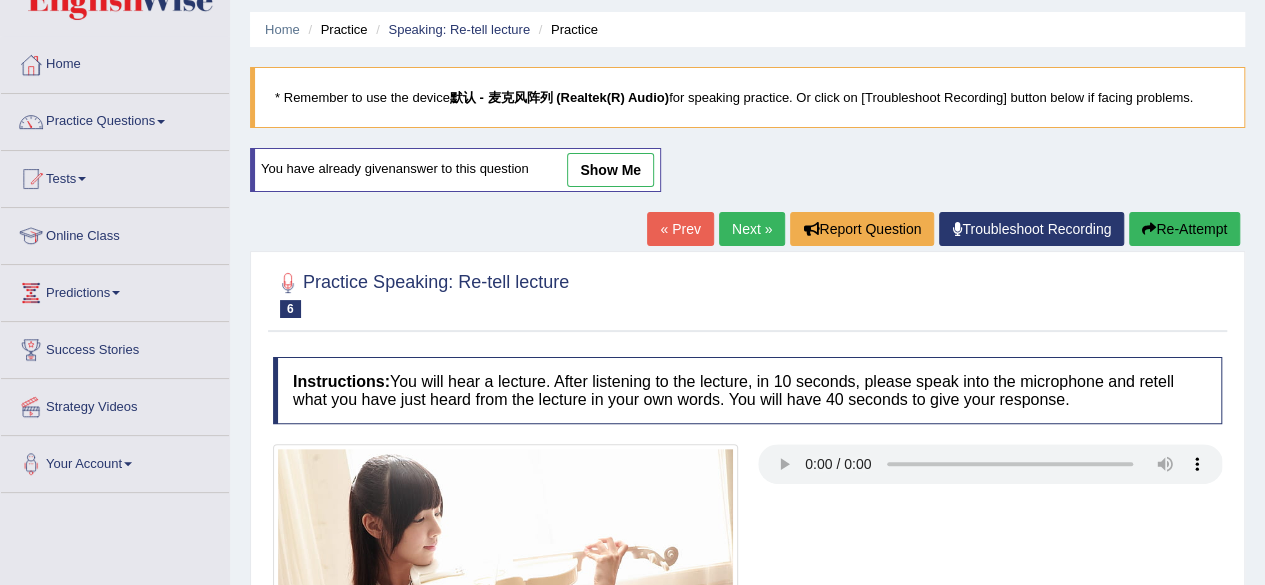 scroll, scrollTop: 0, scrollLeft: 0, axis: both 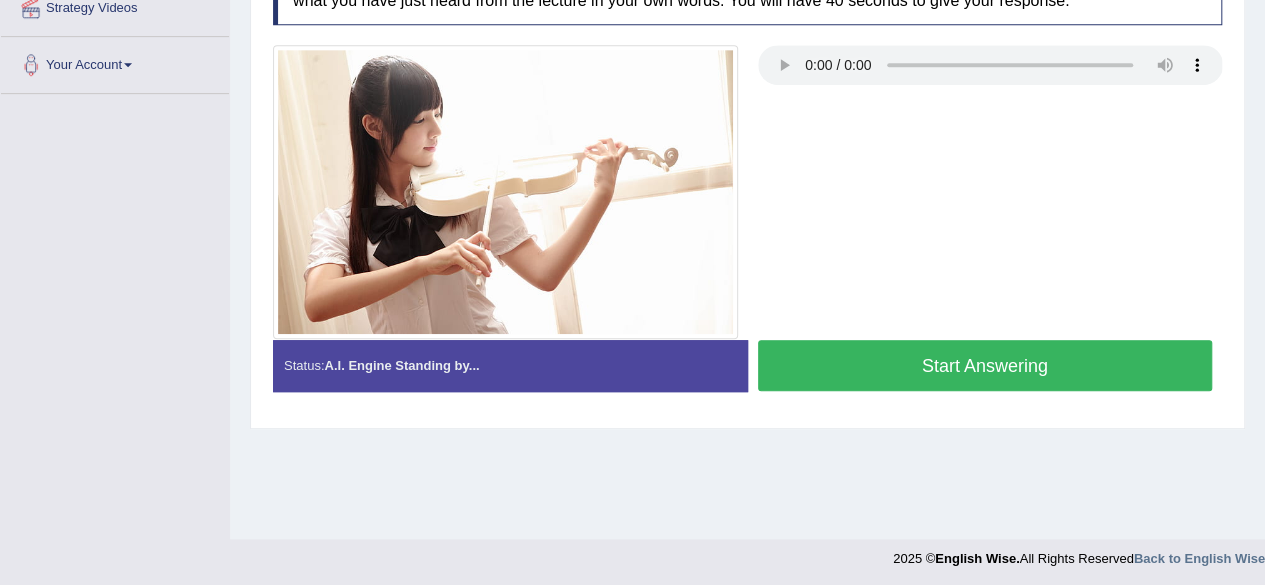 click on "Start Answering" at bounding box center [985, 365] 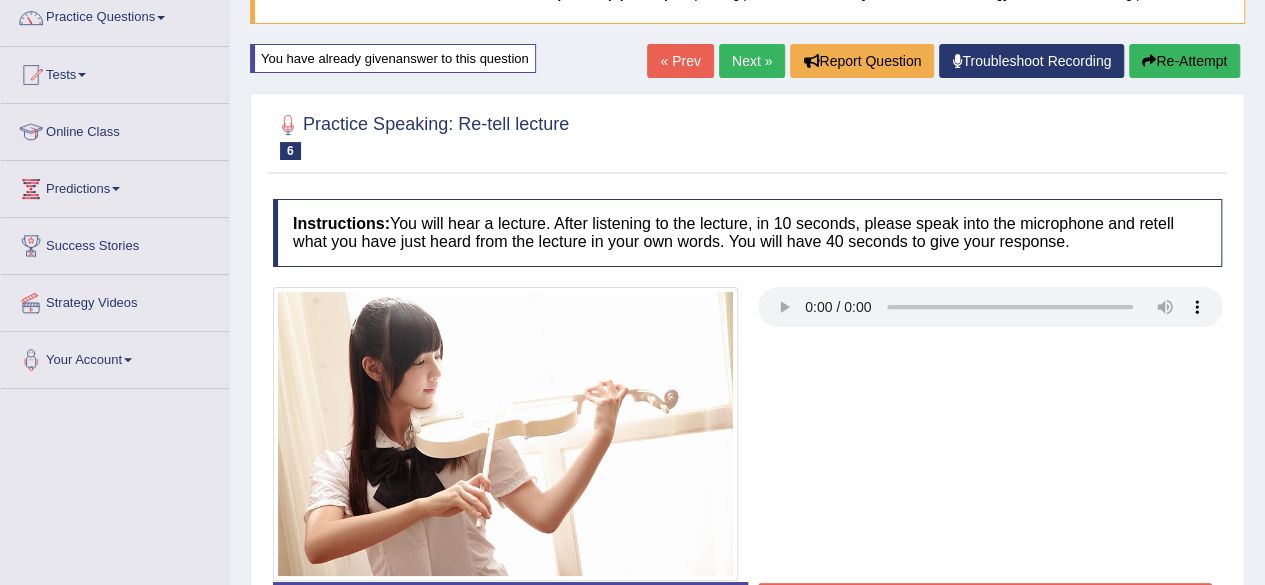 scroll, scrollTop: 161, scrollLeft: 0, axis: vertical 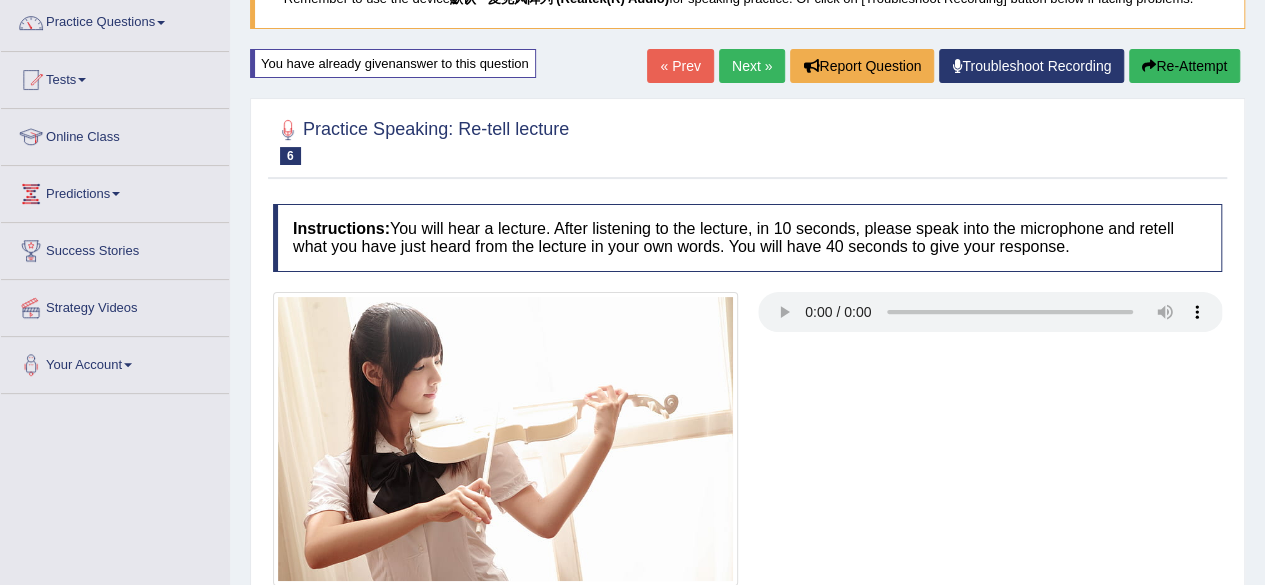 click on "Re-Attempt" at bounding box center (1184, 66) 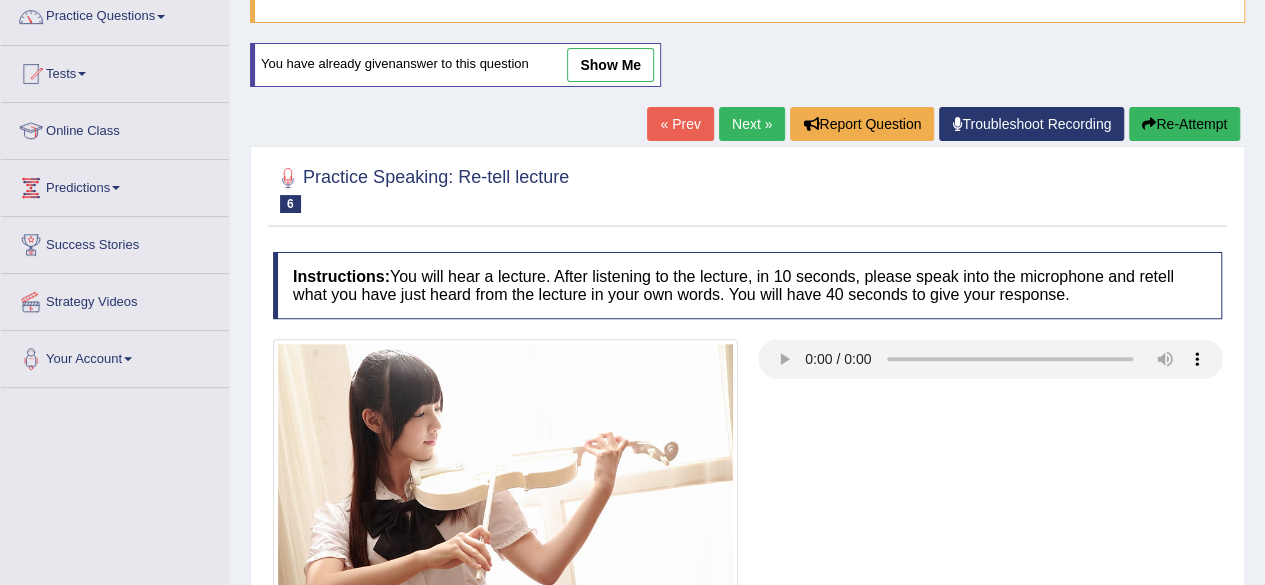 scroll, scrollTop: 0, scrollLeft: 0, axis: both 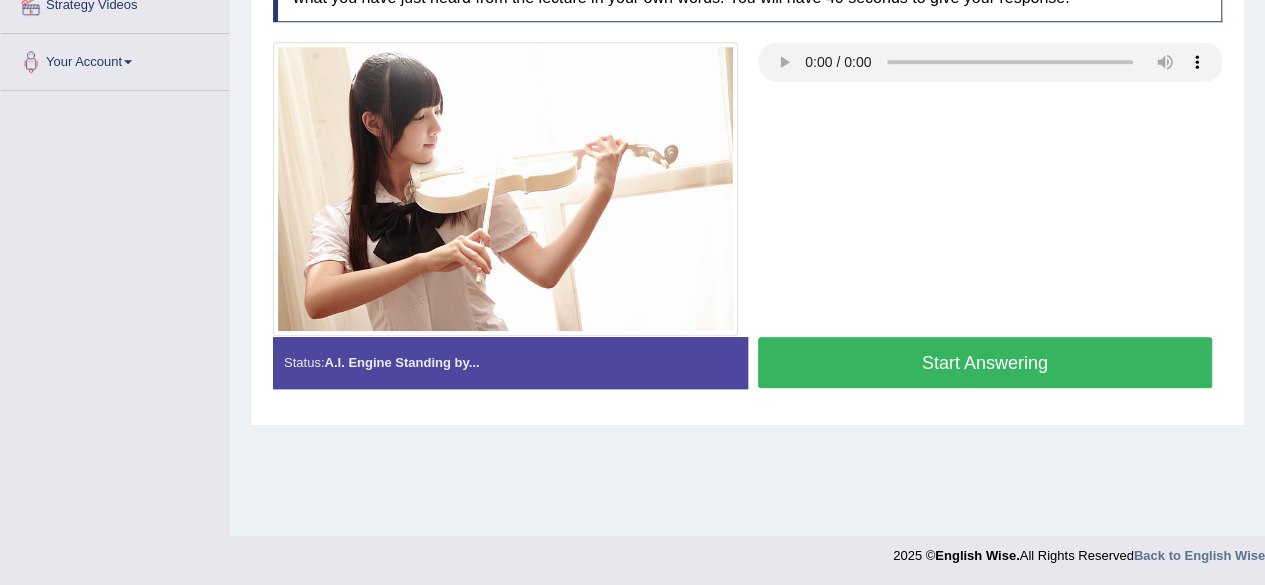 click on "Start Answering" at bounding box center [985, 362] 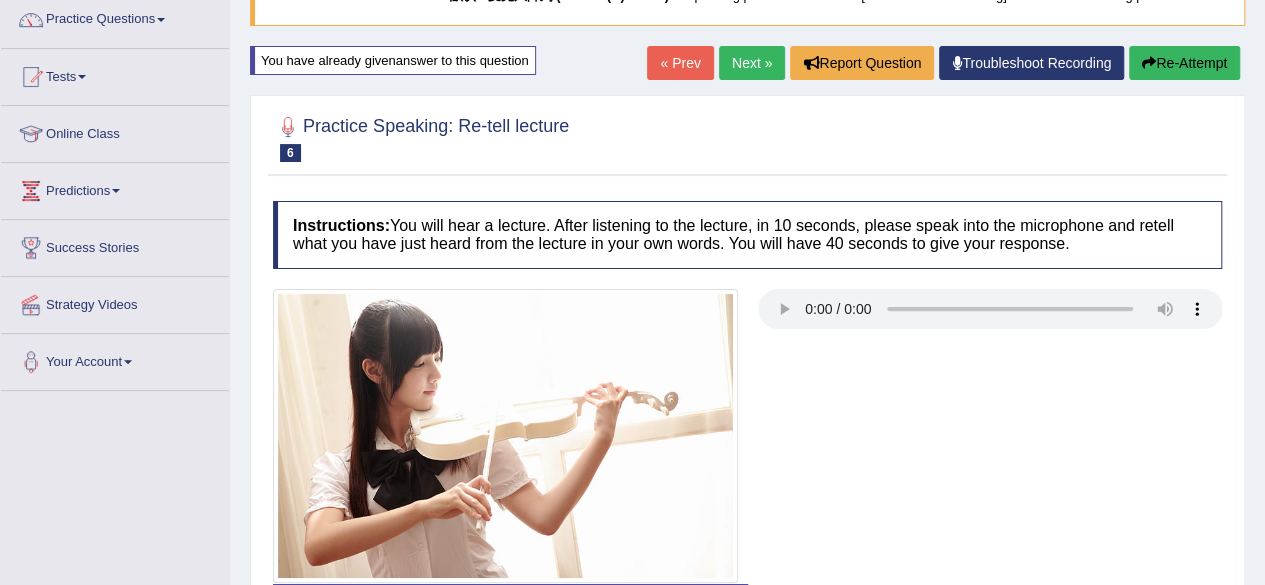 scroll, scrollTop: 364, scrollLeft: 0, axis: vertical 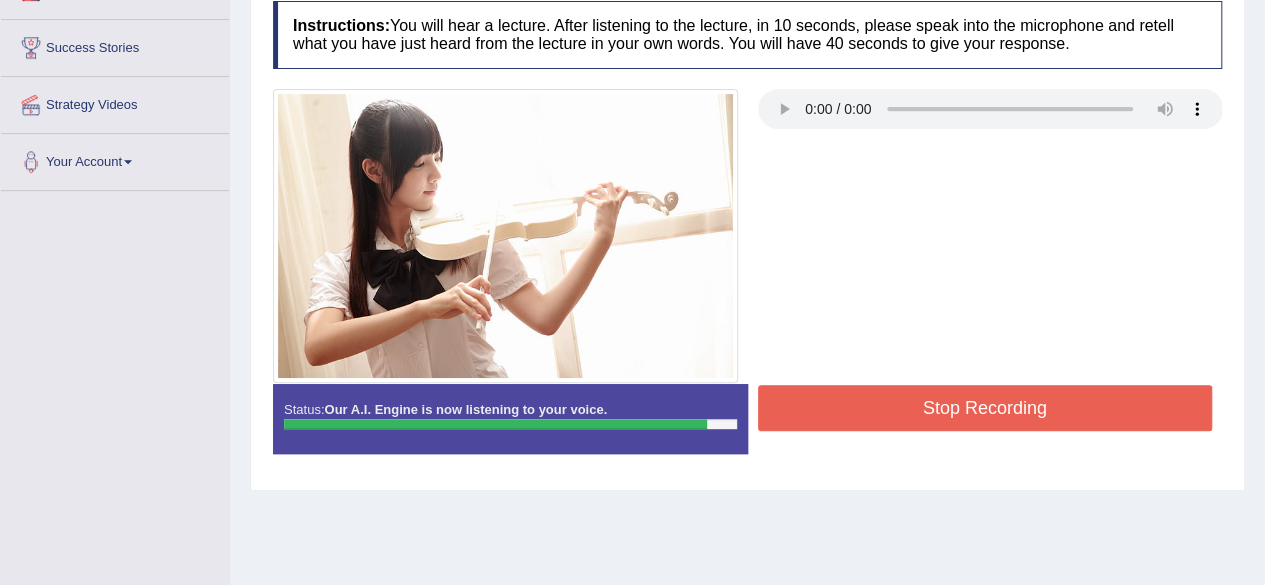 click on "Stop Recording" at bounding box center (985, 408) 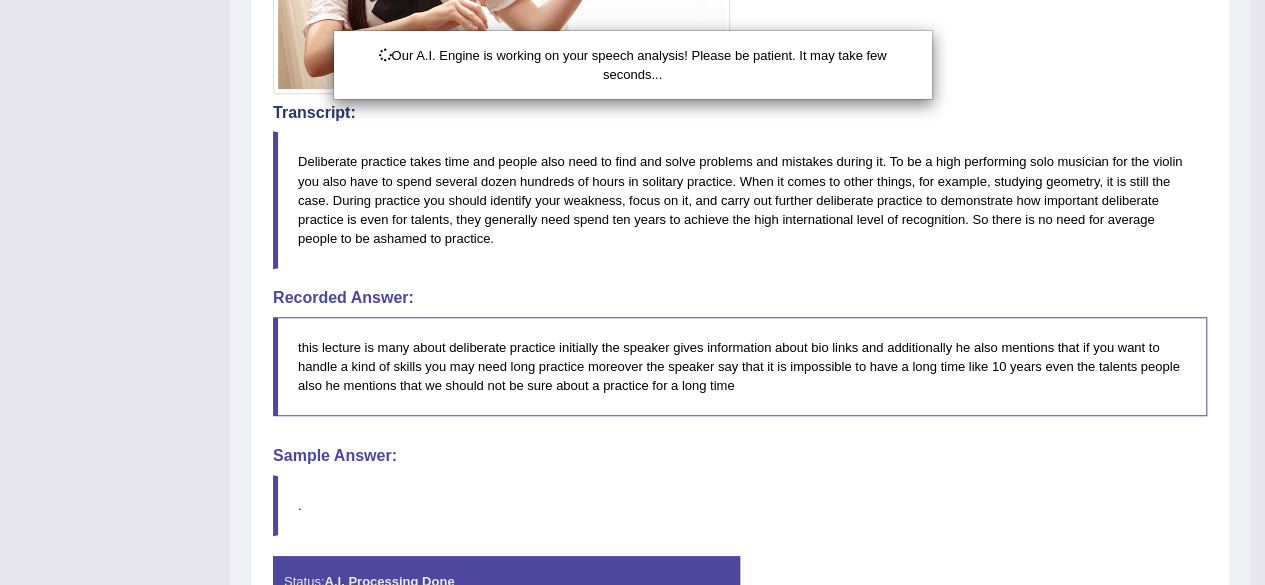 scroll, scrollTop: 785, scrollLeft: 0, axis: vertical 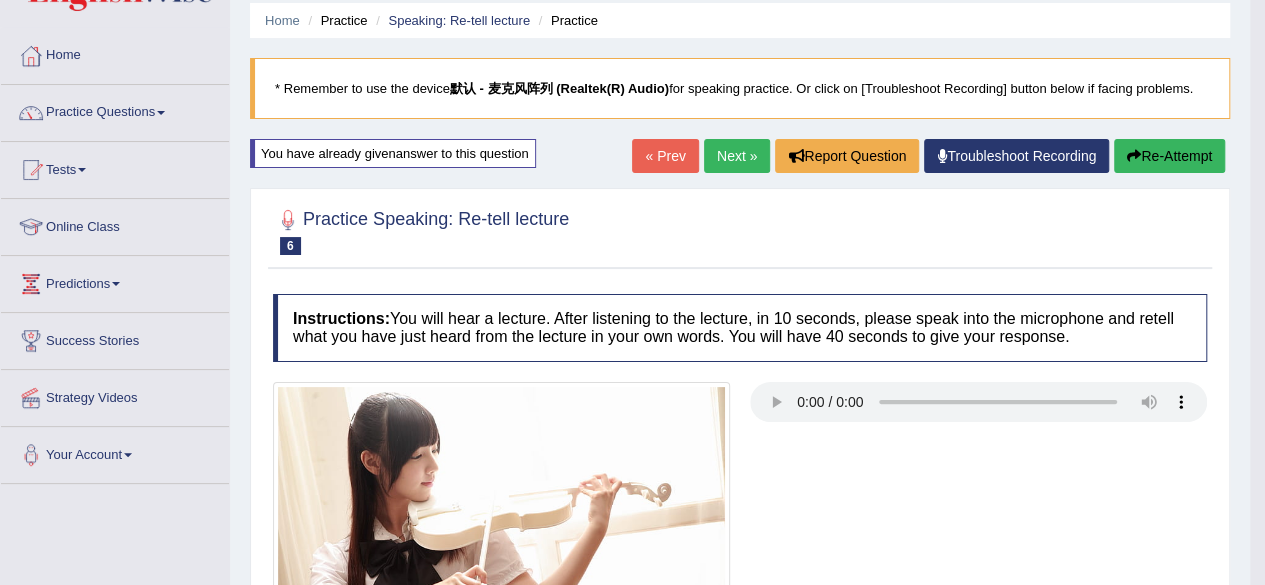 click on "Next »" at bounding box center (737, 156) 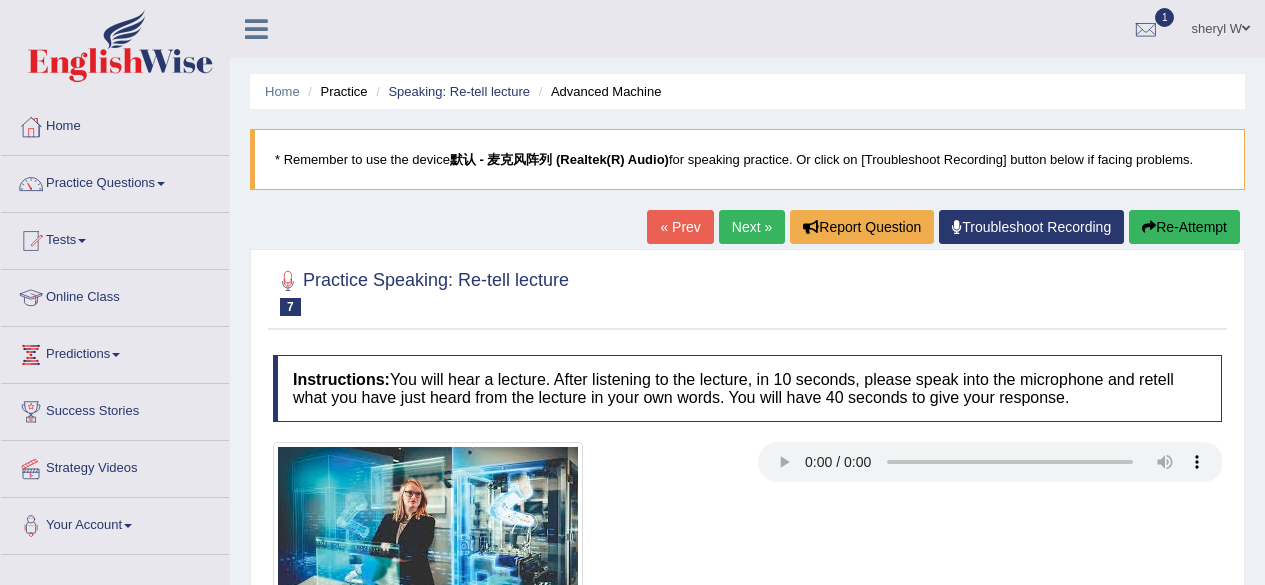 scroll, scrollTop: 0, scrollLeft: 0, axis: both 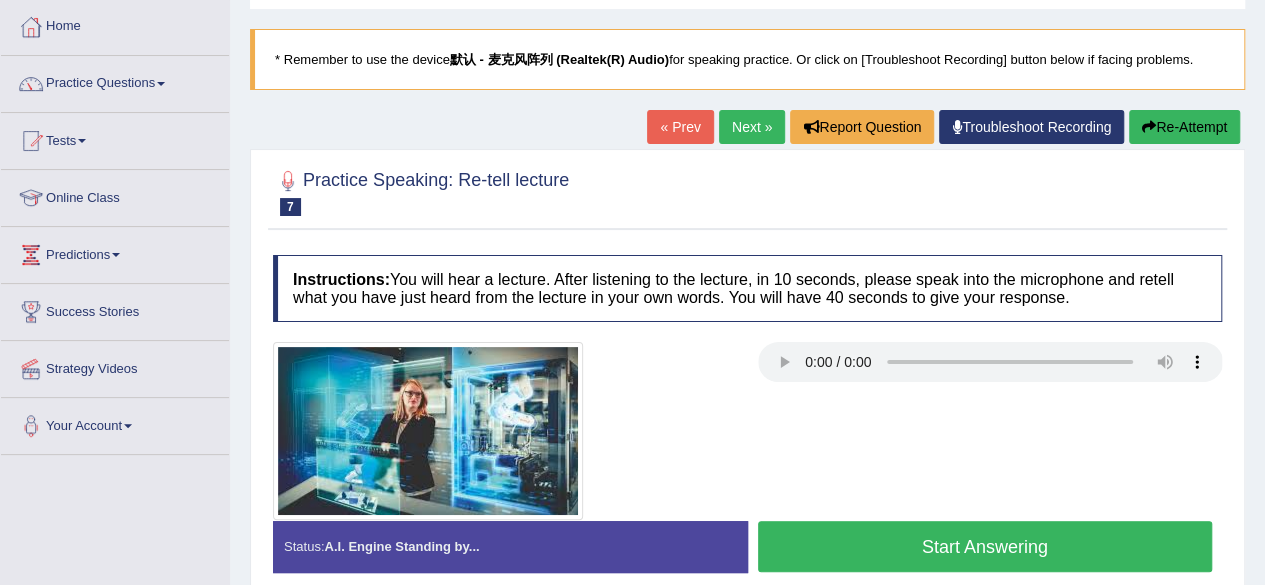 click on "Start Answering" at bounding box center (985, 546) 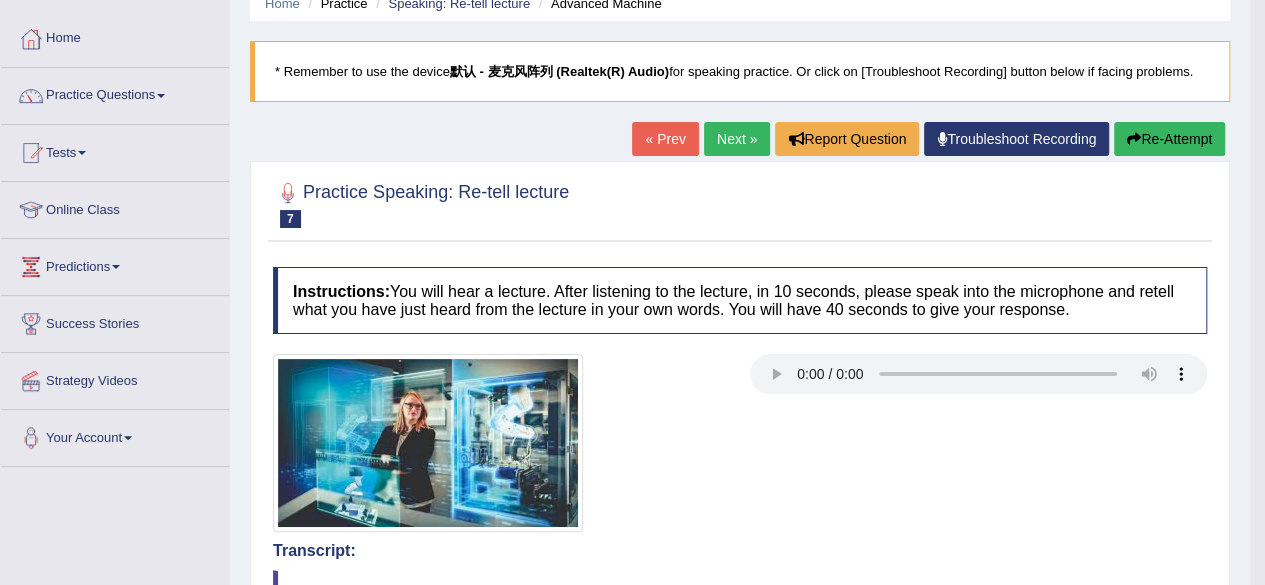 scroll, scrollTop: 87, scrollLeft: 0, axis: vertical 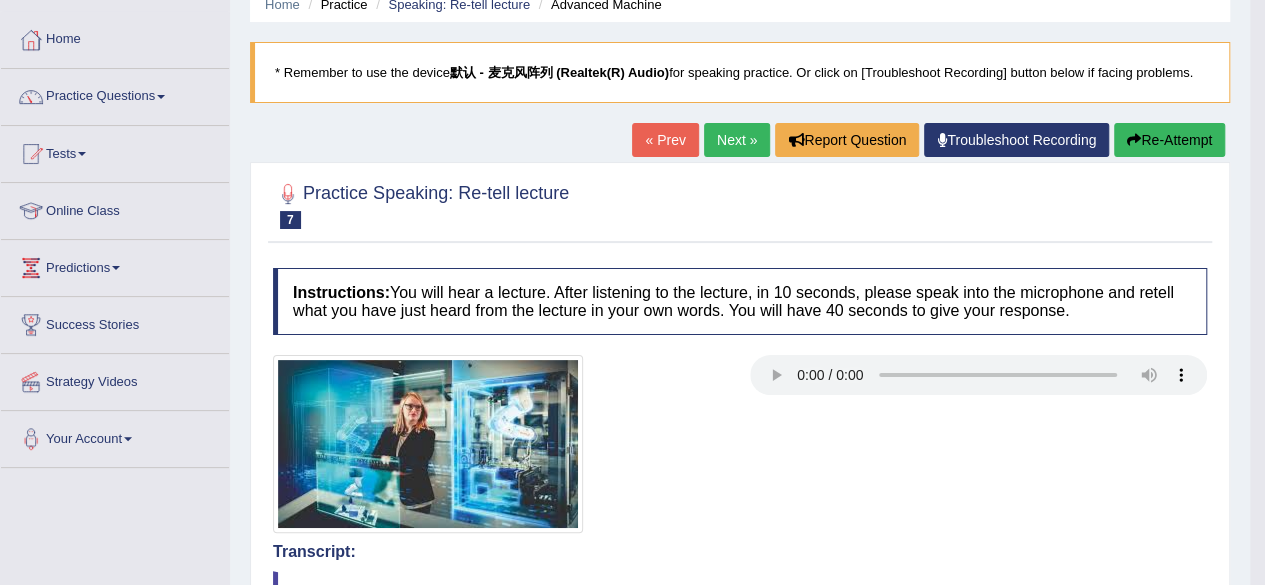 click on "Re-Attempt" at bounding box center [1169, 140] 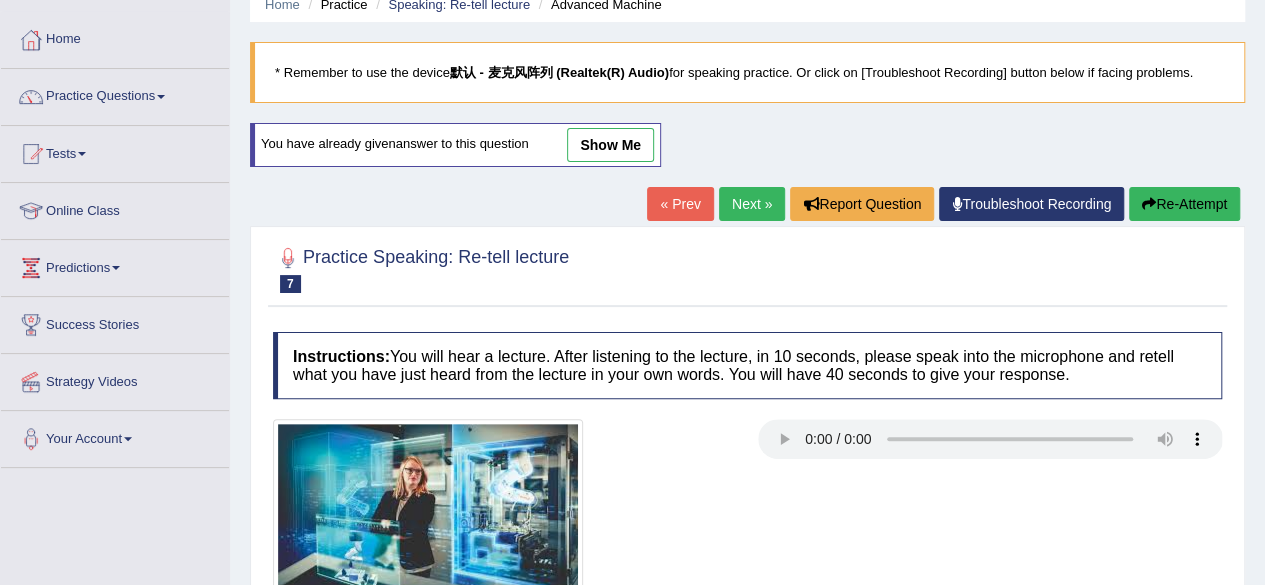 scroll, scrollTop: 0, scrollLeft: 0, axis: both 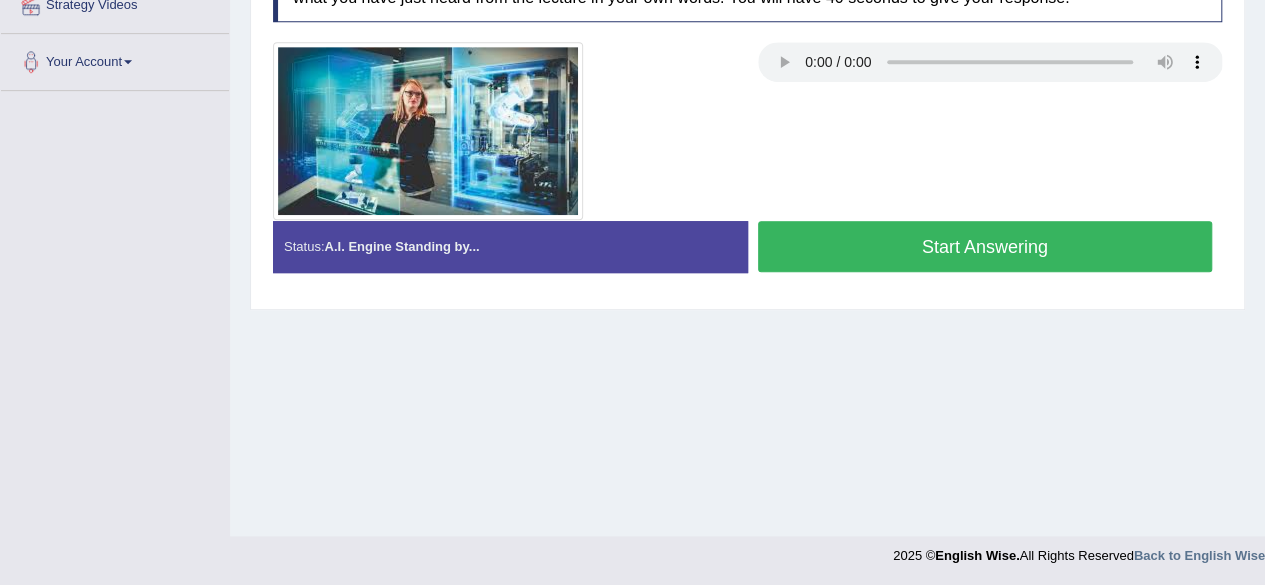 click on "Start Answering" at bounding box center [985, 246] 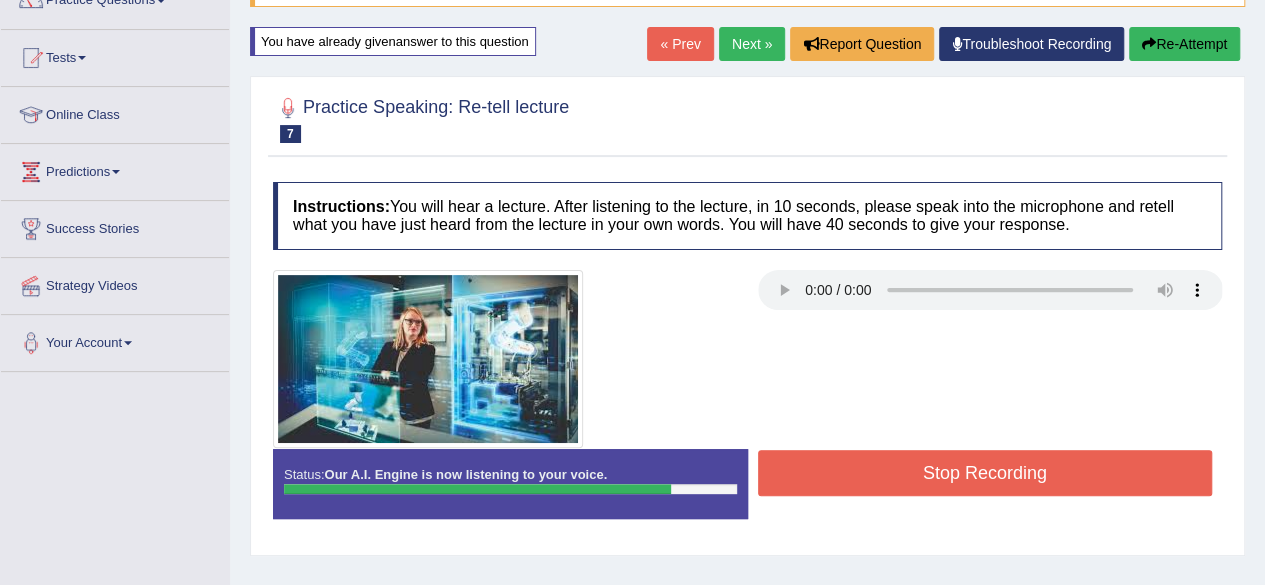 scroll, scrollTop: 164, scrollLeft: 0, axis: vertical 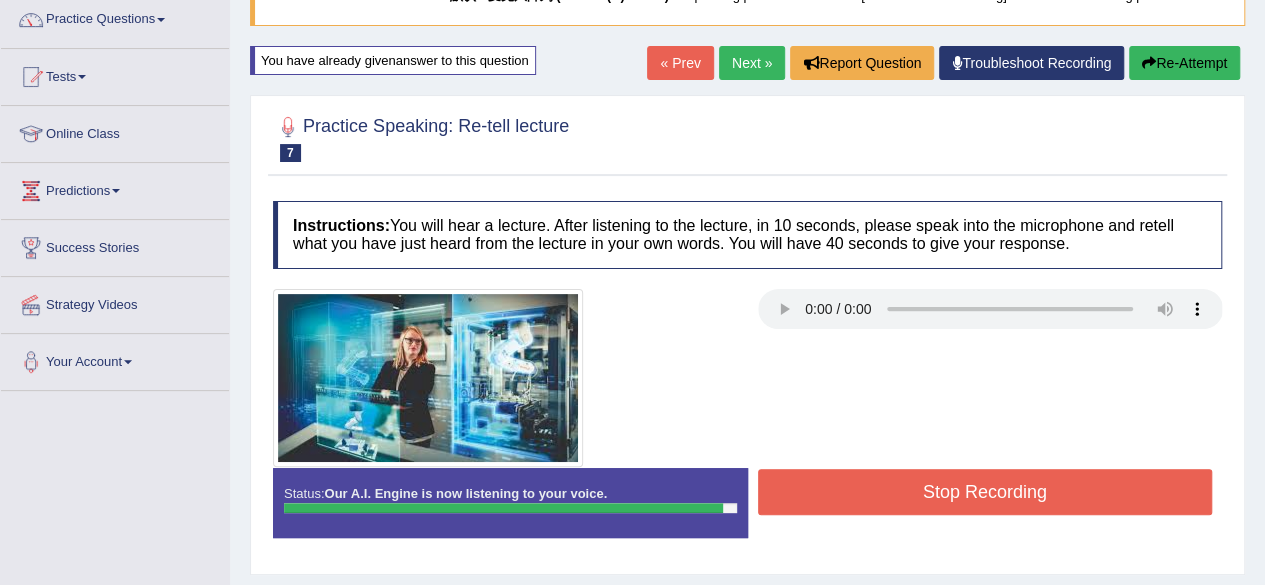 click on "Stop Recording" at bounding box center (985, 492) 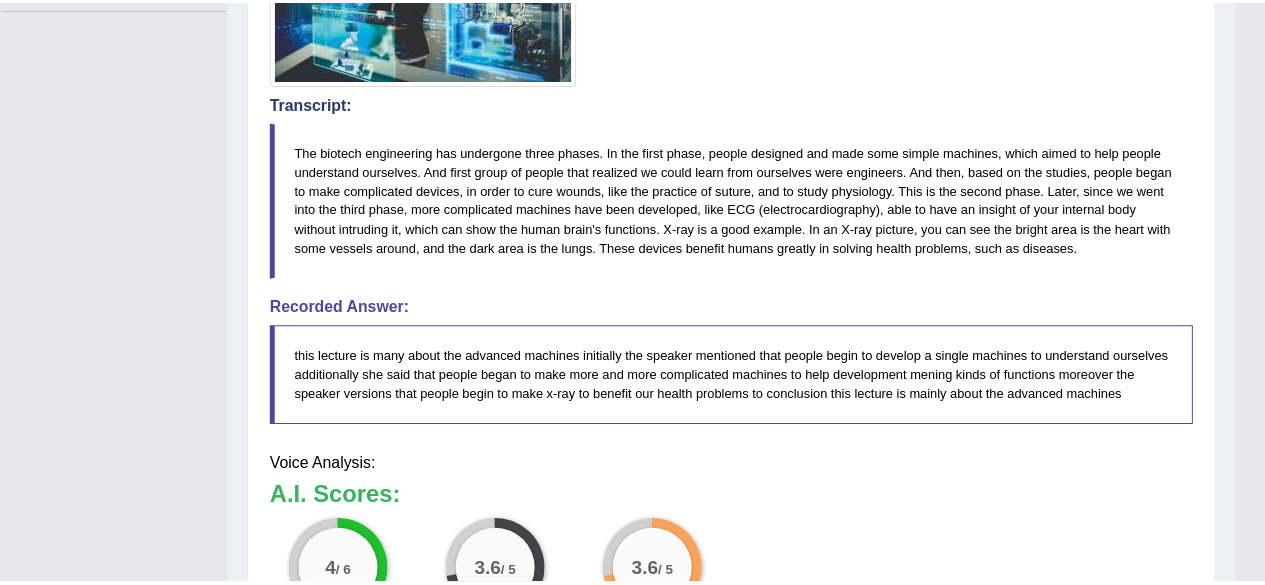 scroll, scrollTop: 664, scrollLeft: 0, axis: vertical 